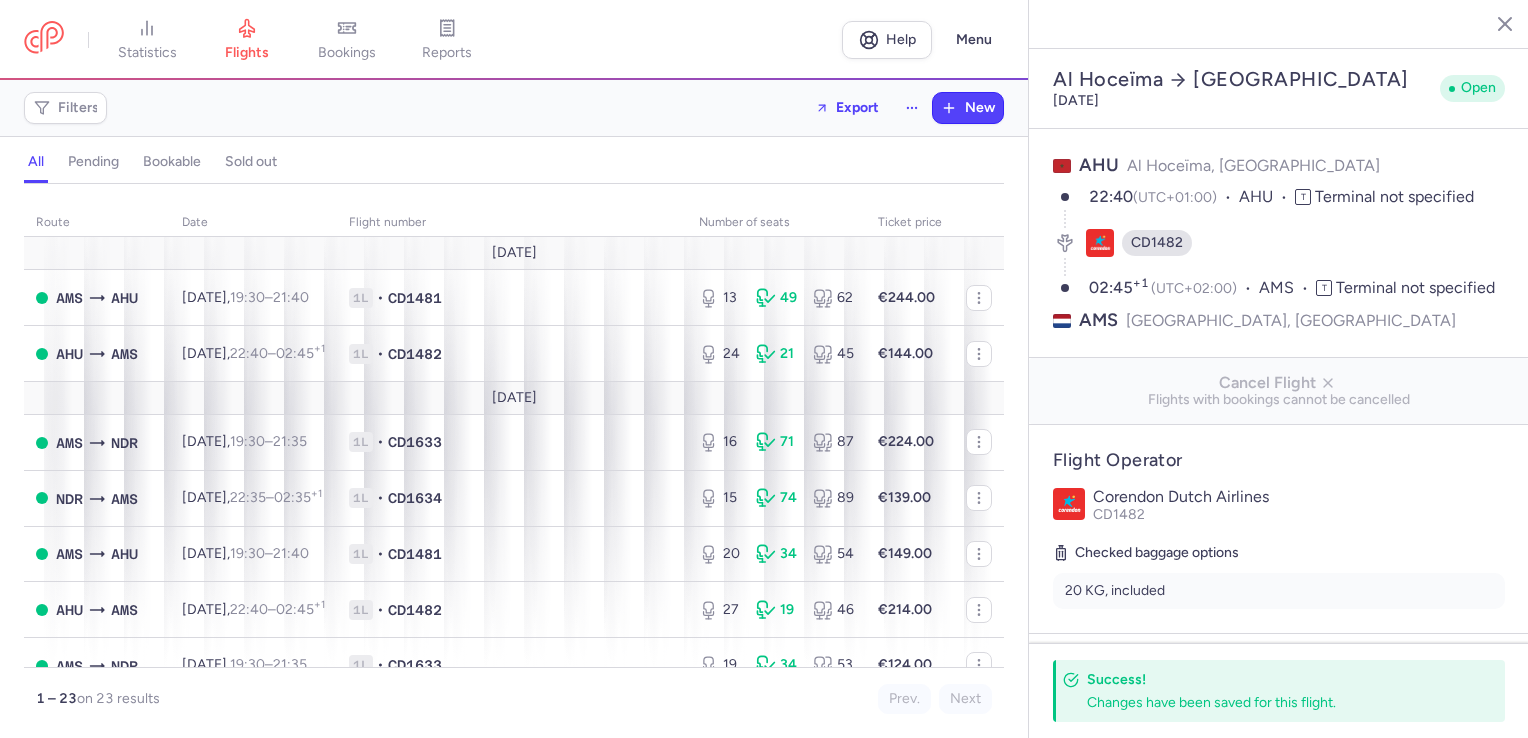 select on "days" 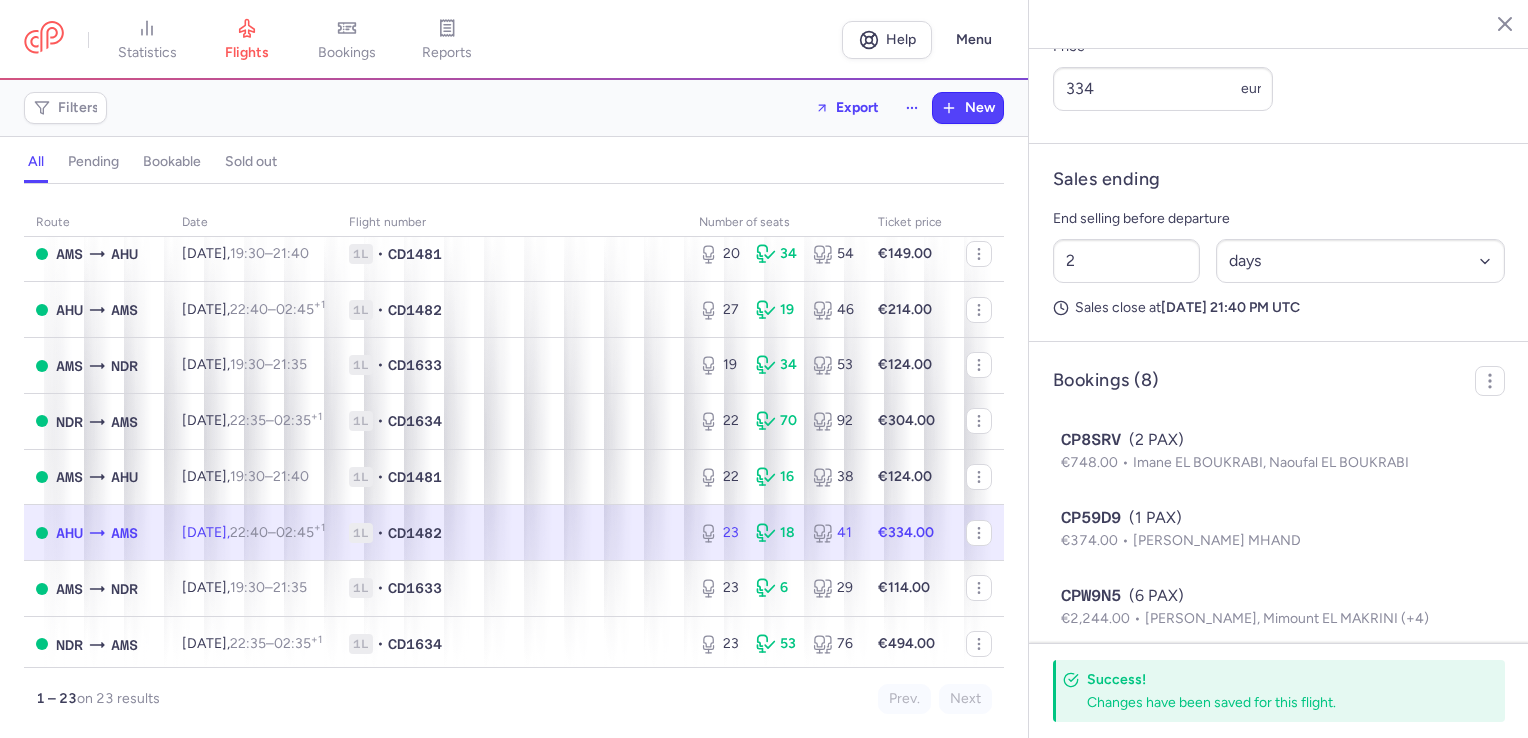 scroll, scrollTop: 0, scrollLeft: 0, axis: both 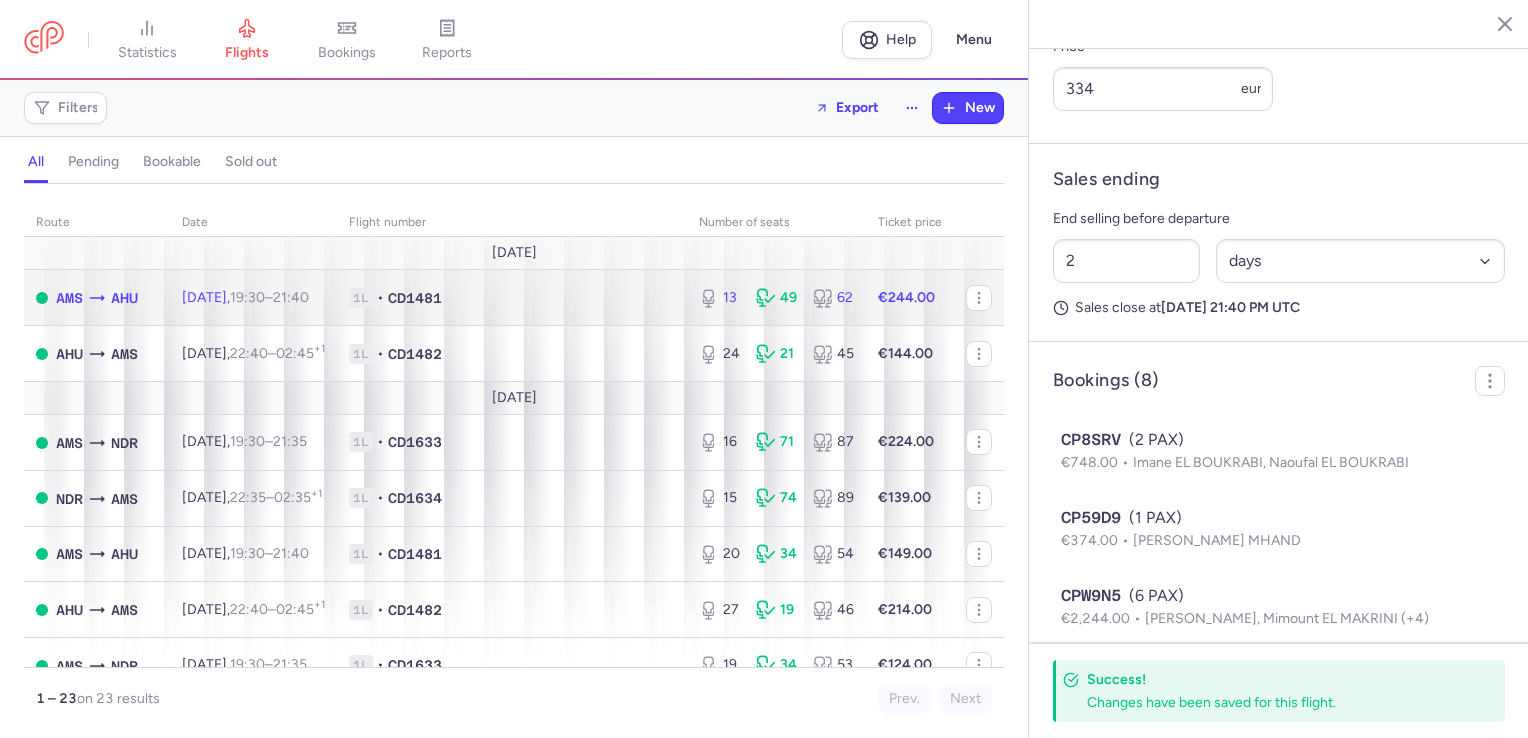 click on "13 49 62" at bounding box center (776, 298) 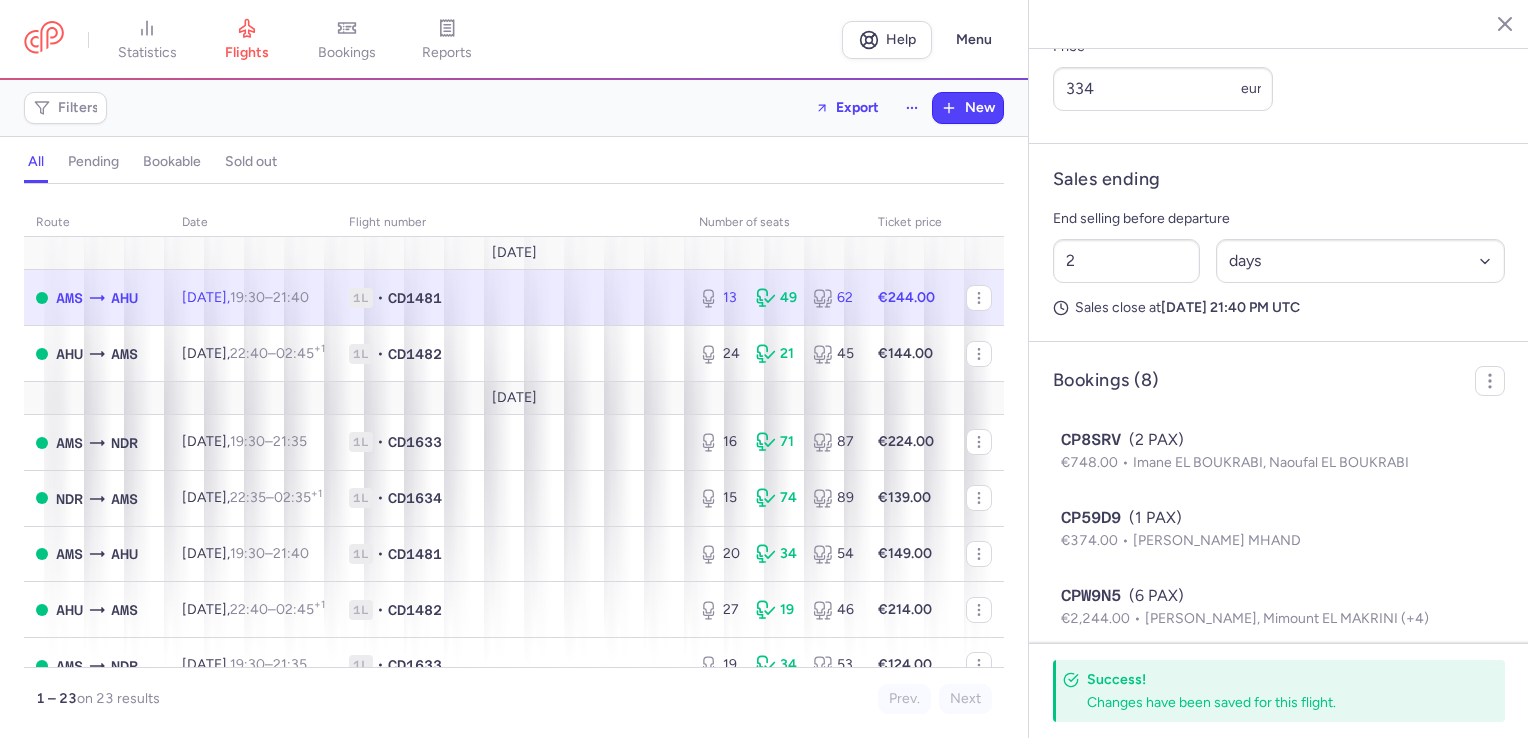 type on "13" 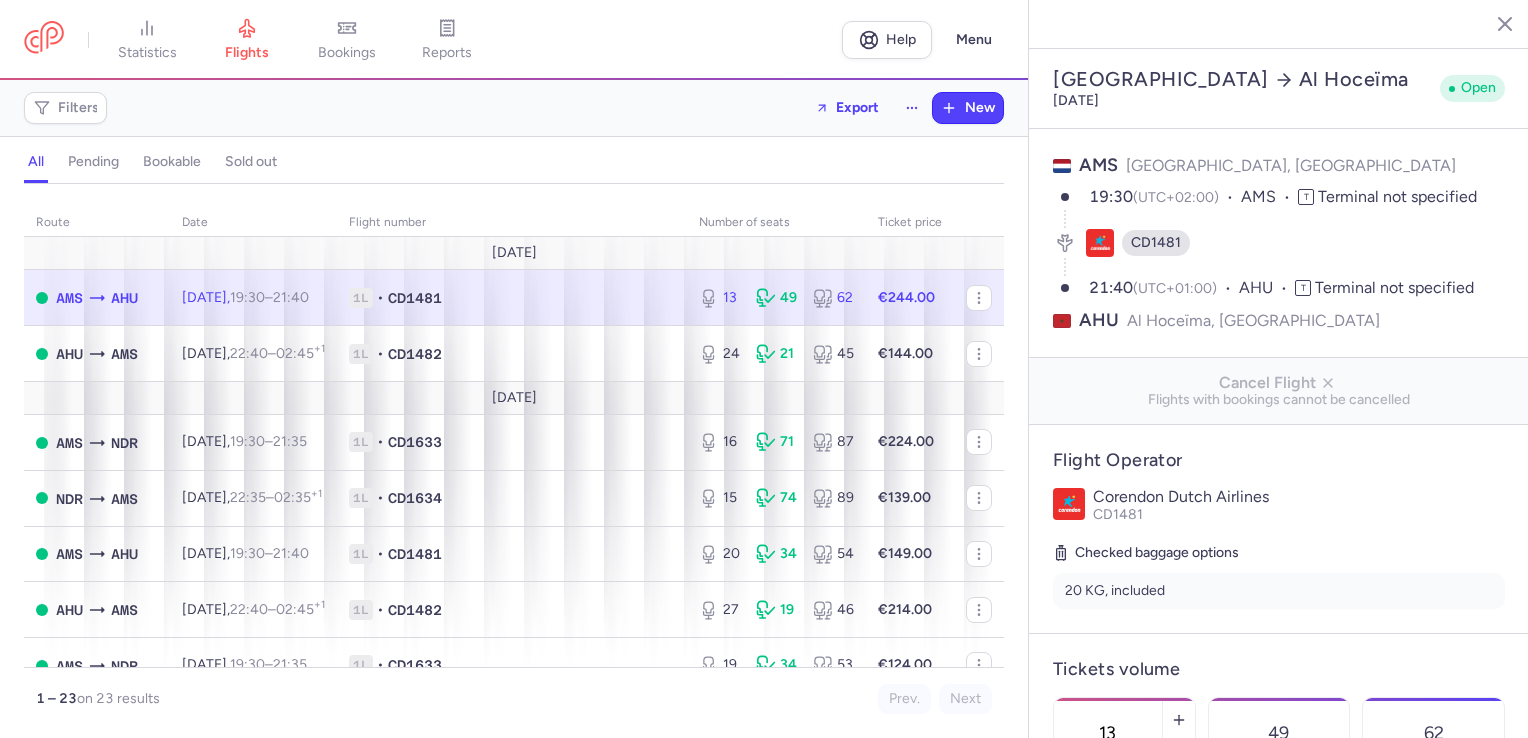 scroll, scrollTop: 300, scrollLeft: 0, axis: vertical 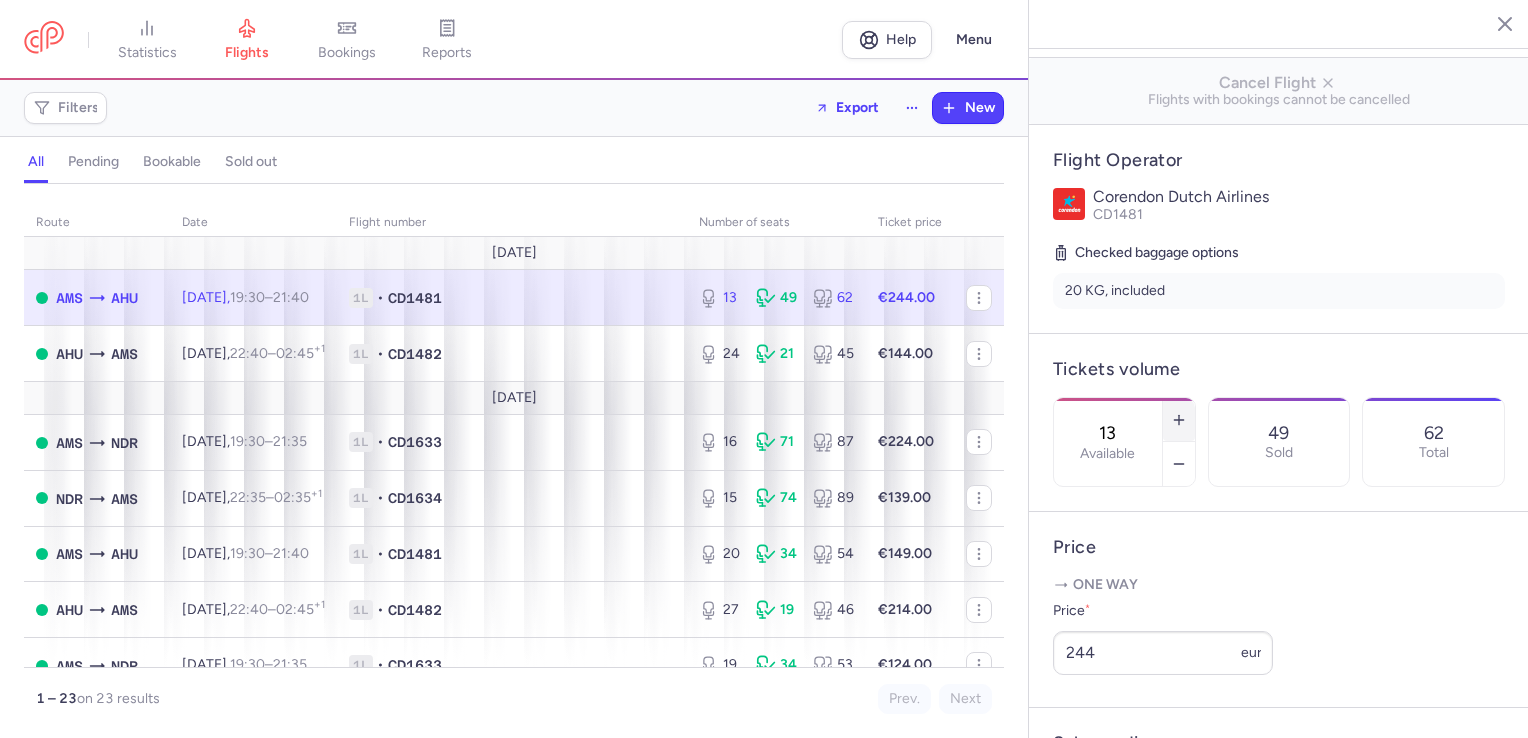 click 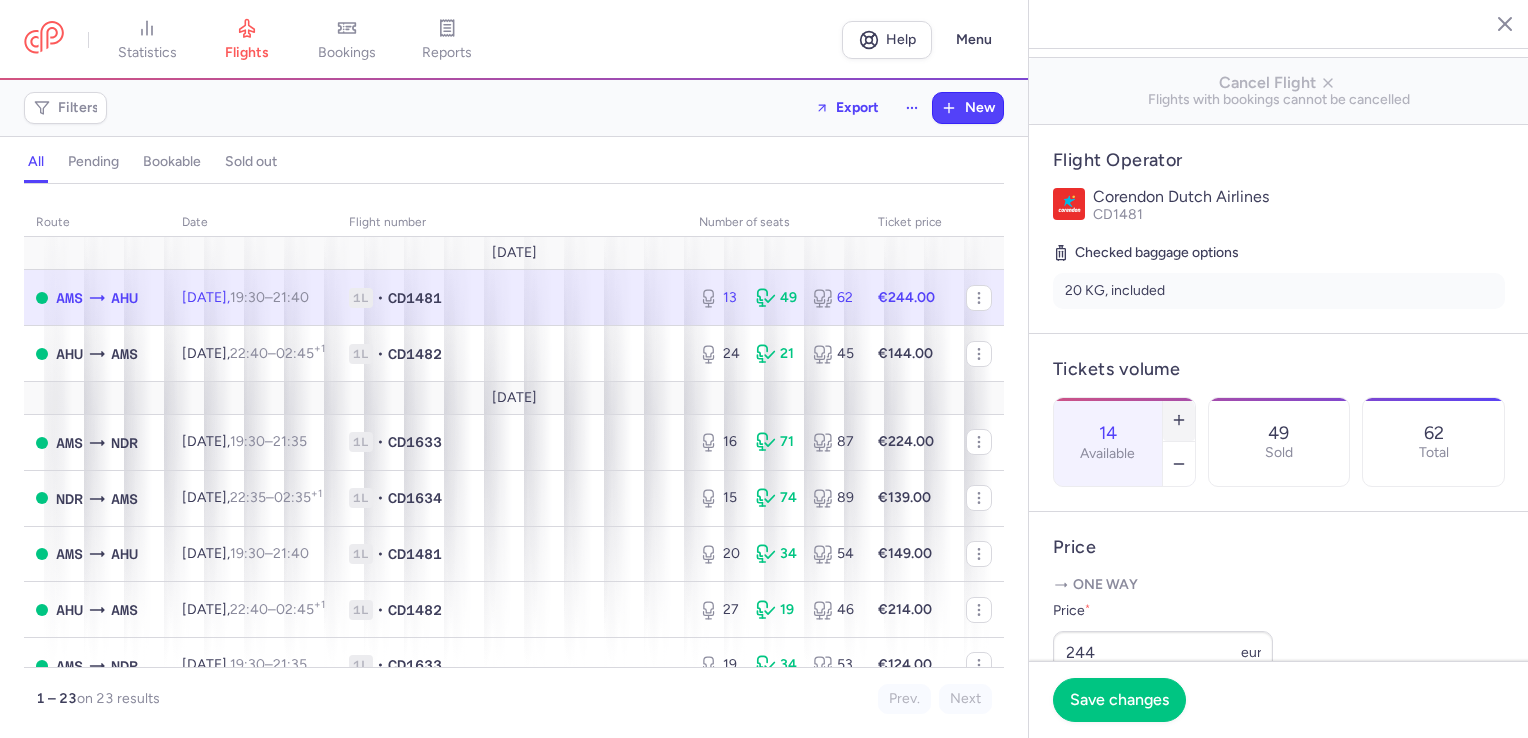 click 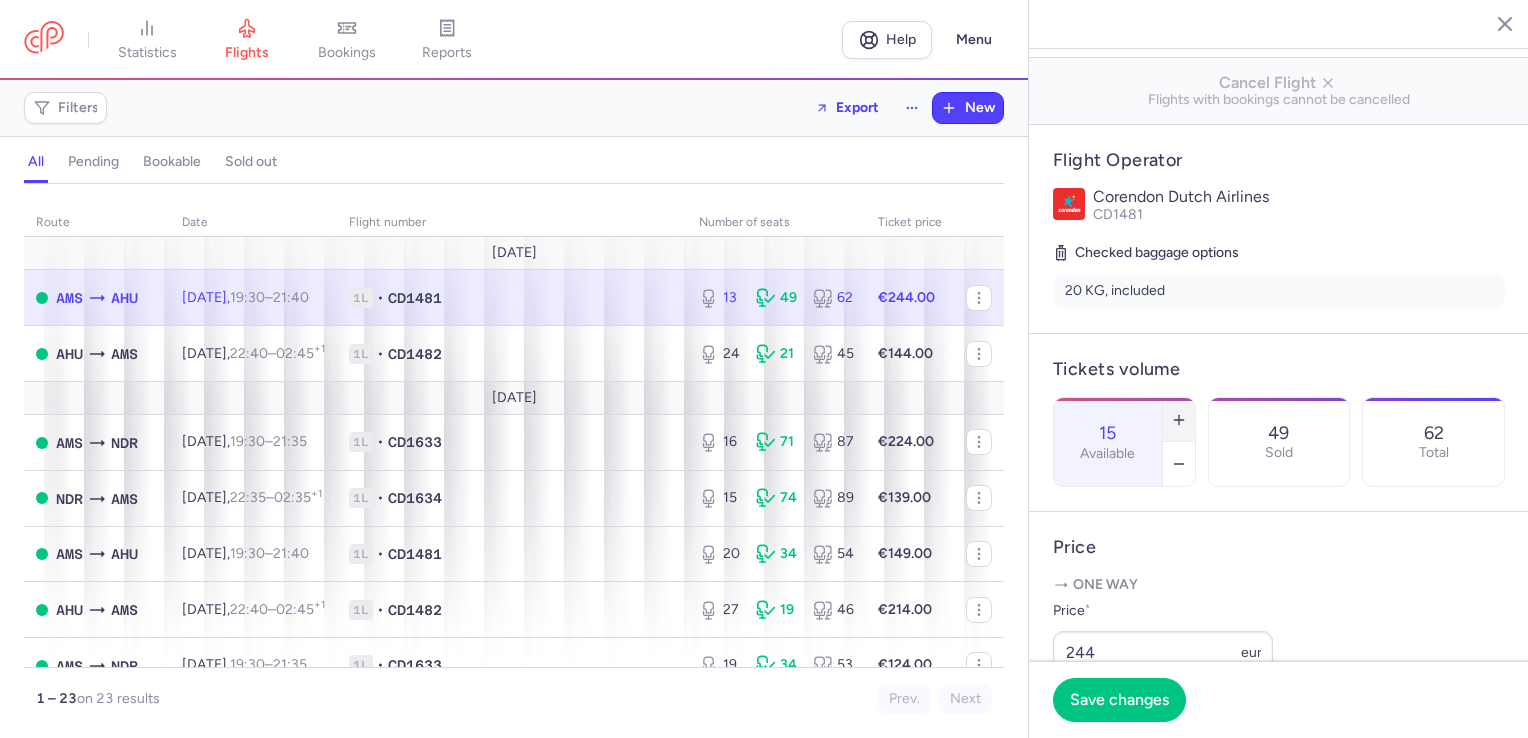 click 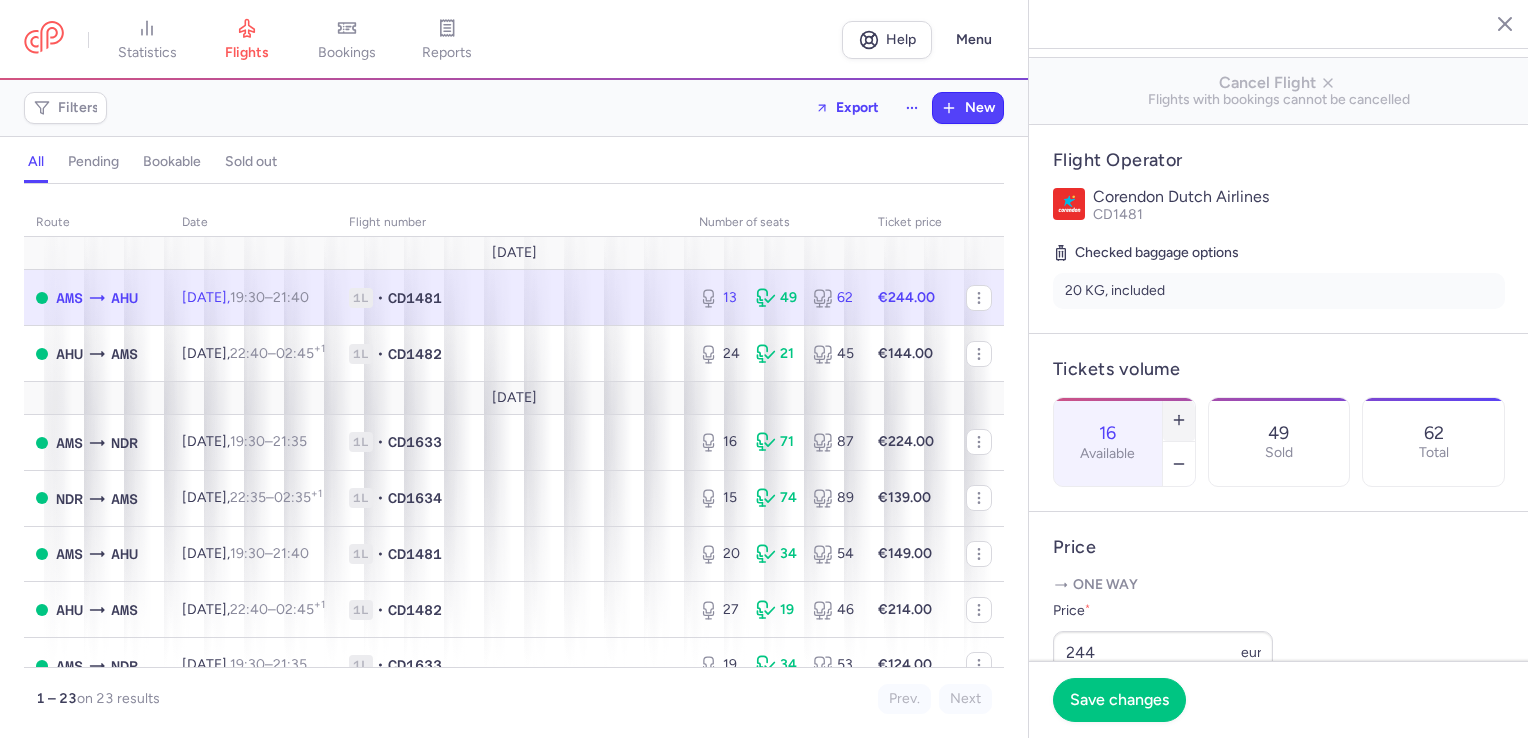 click 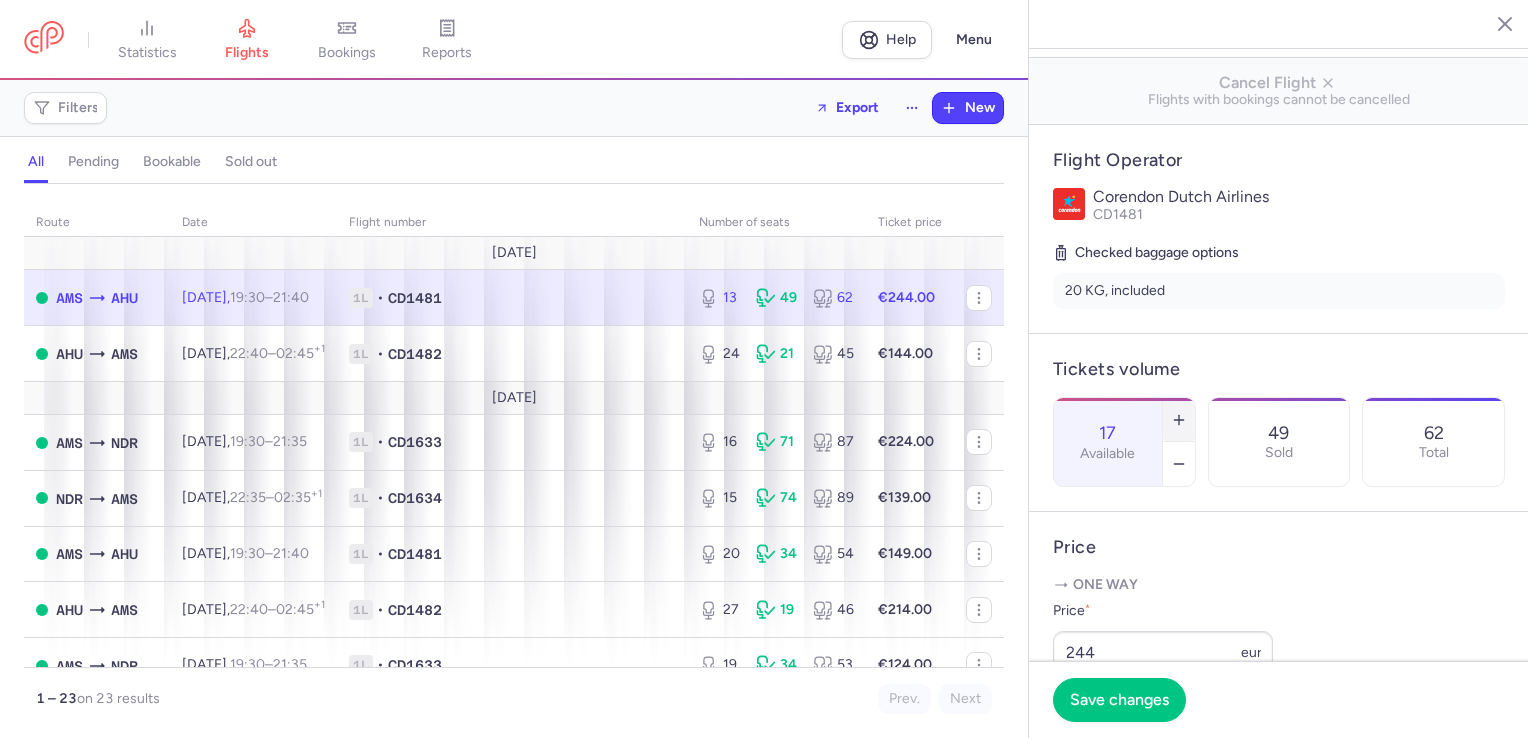 click 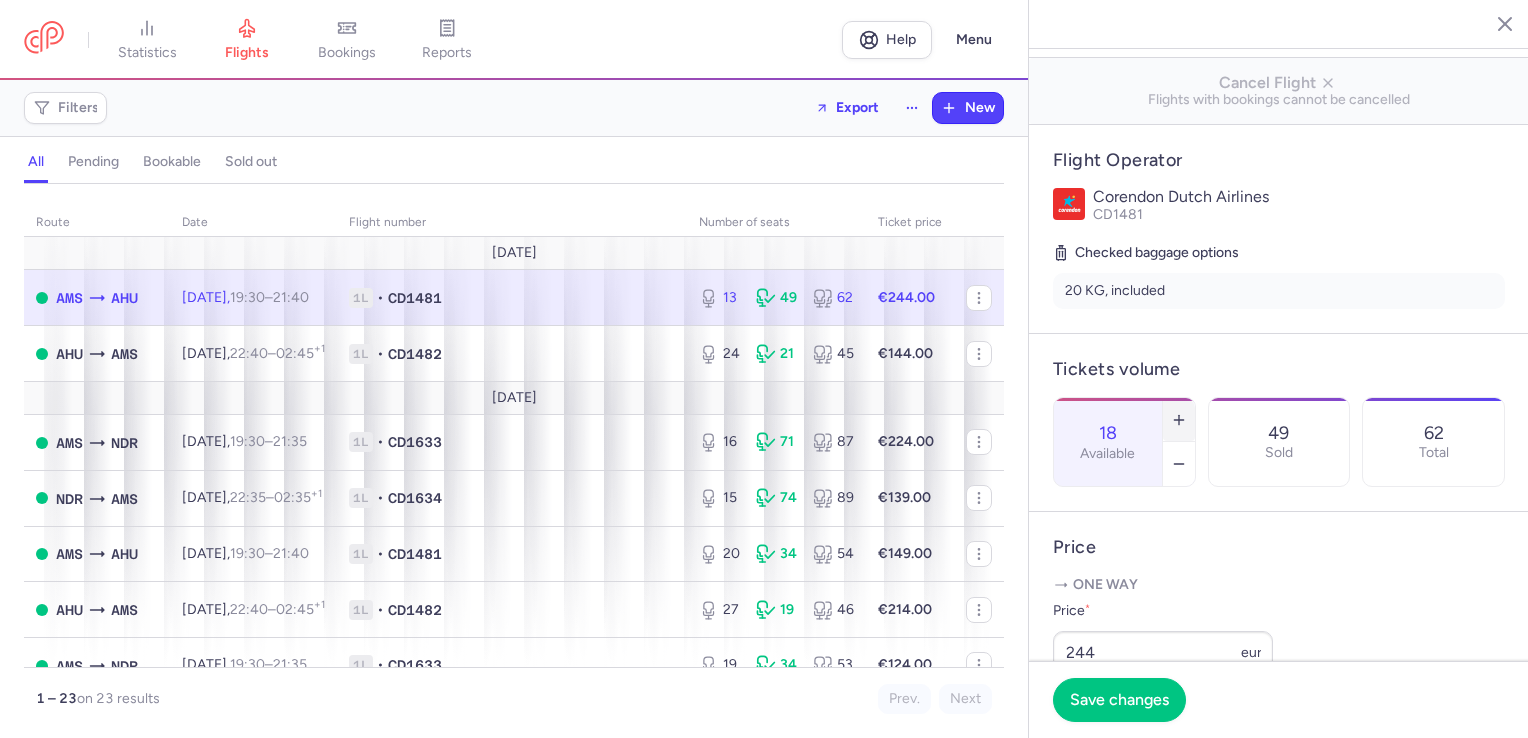 click 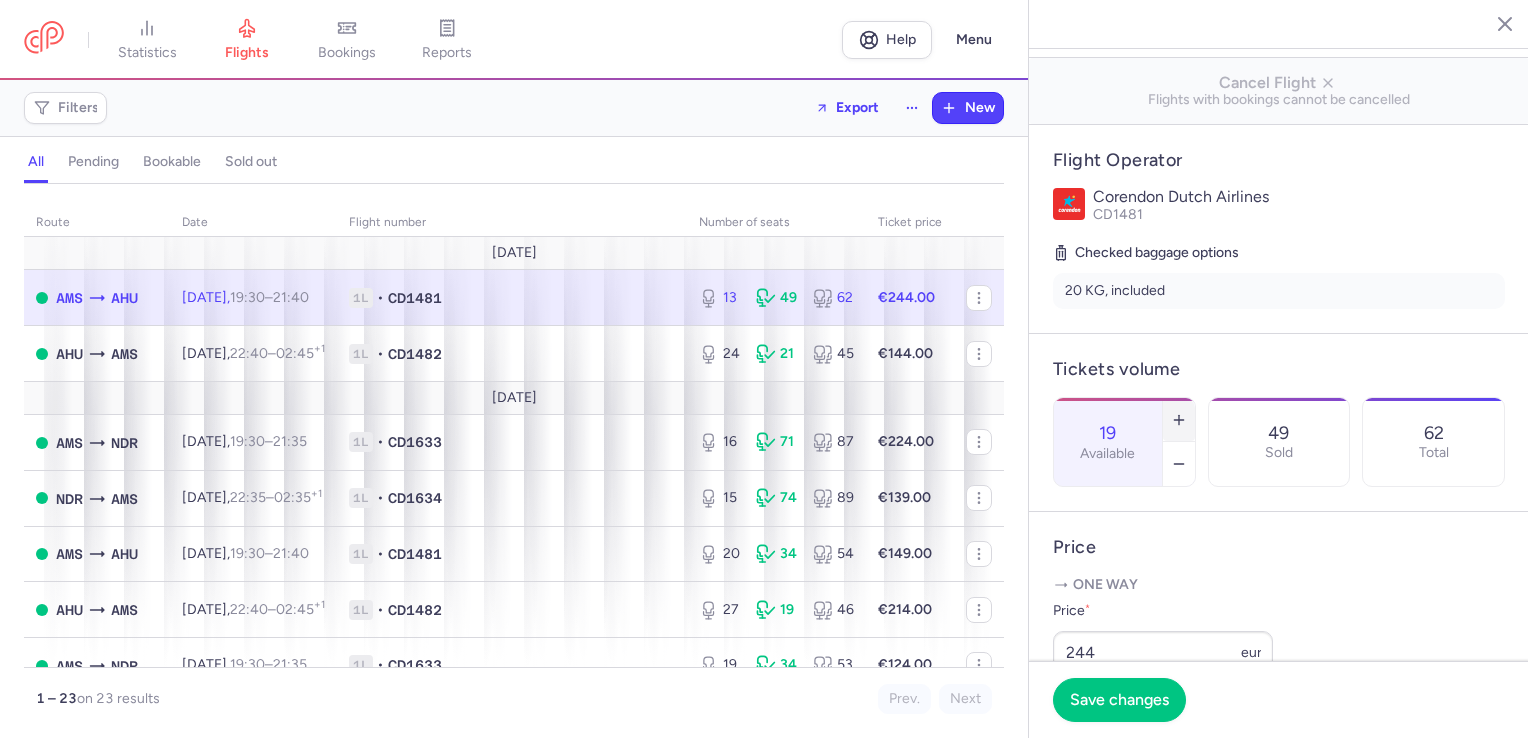 click 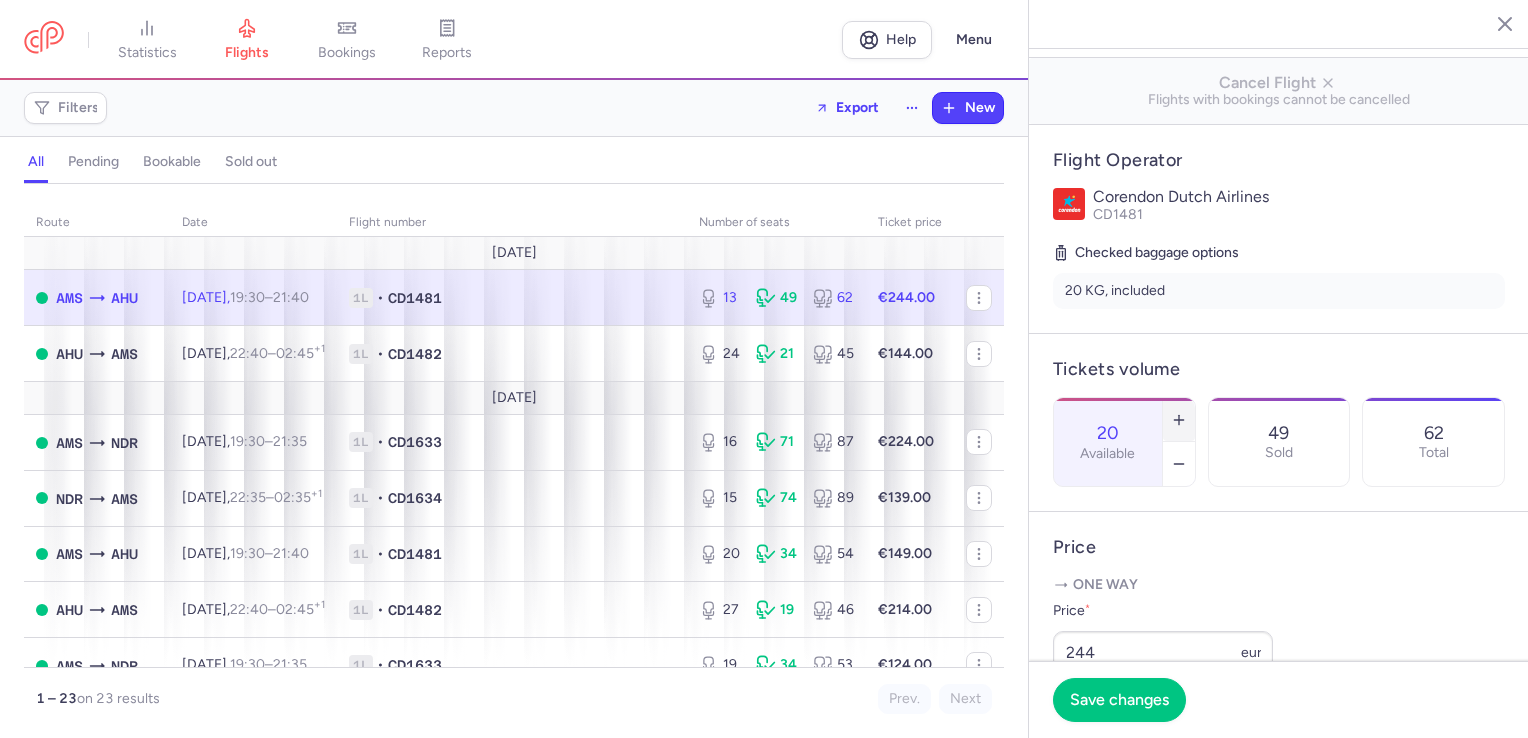 click 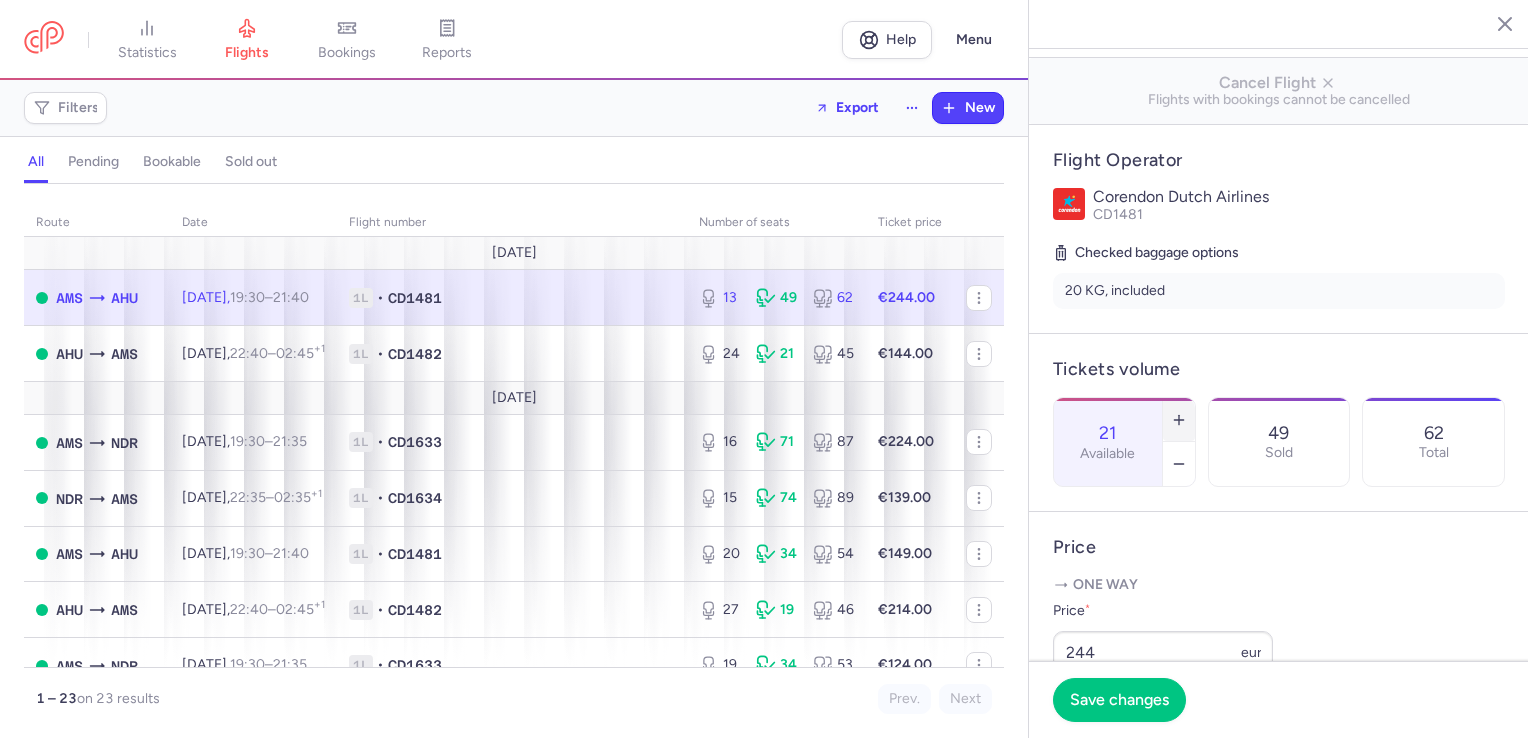 click 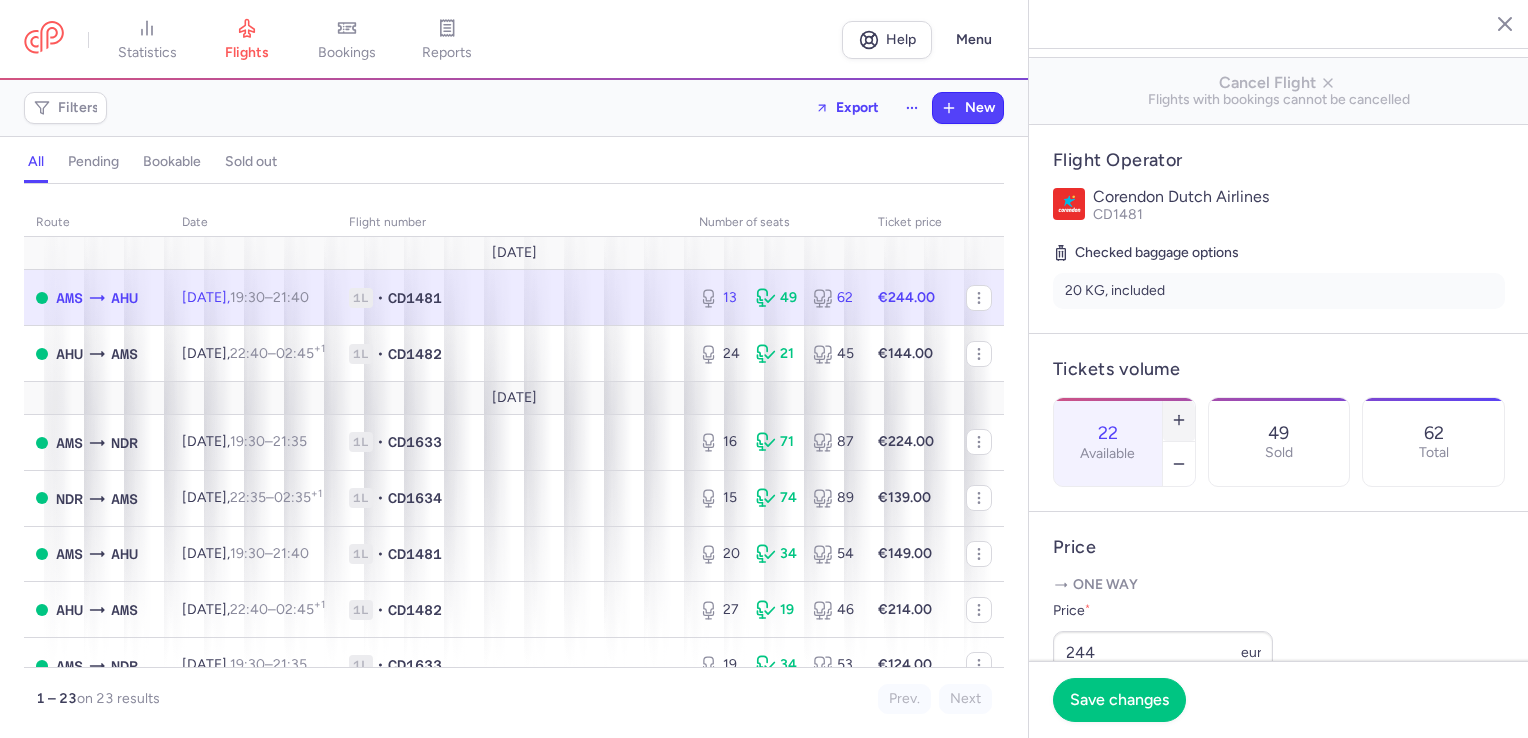 click 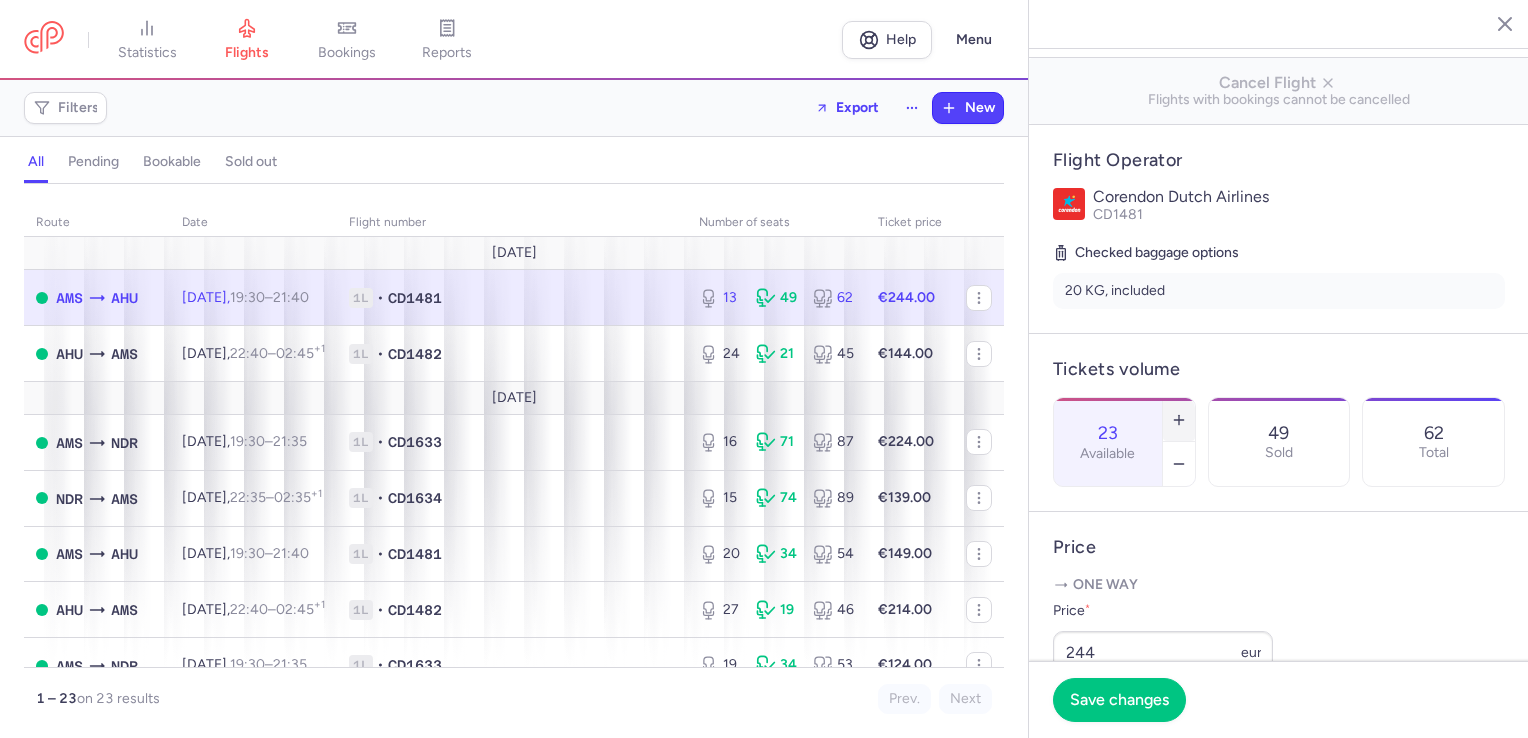click 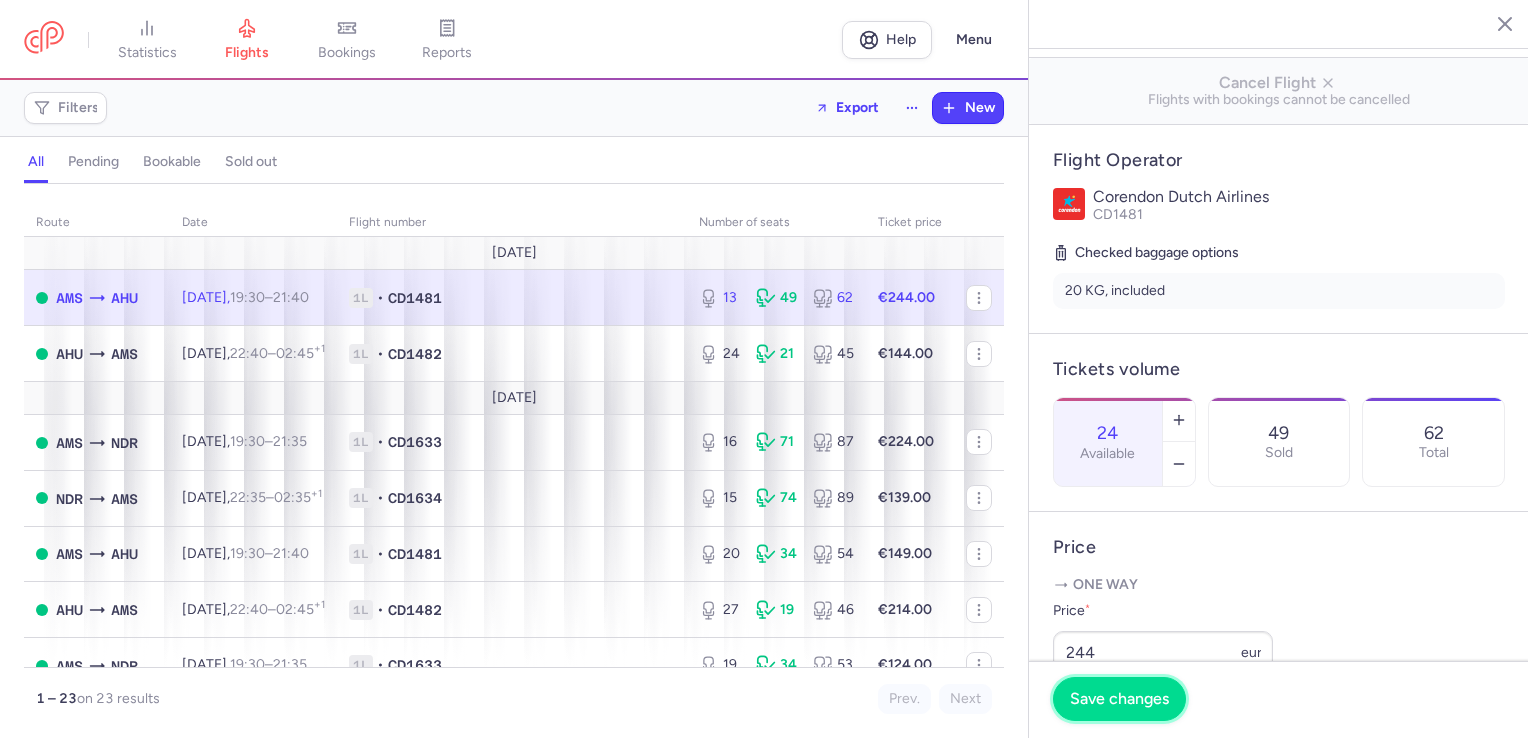 click on "Save changes" at bounding box center (1119, 699) 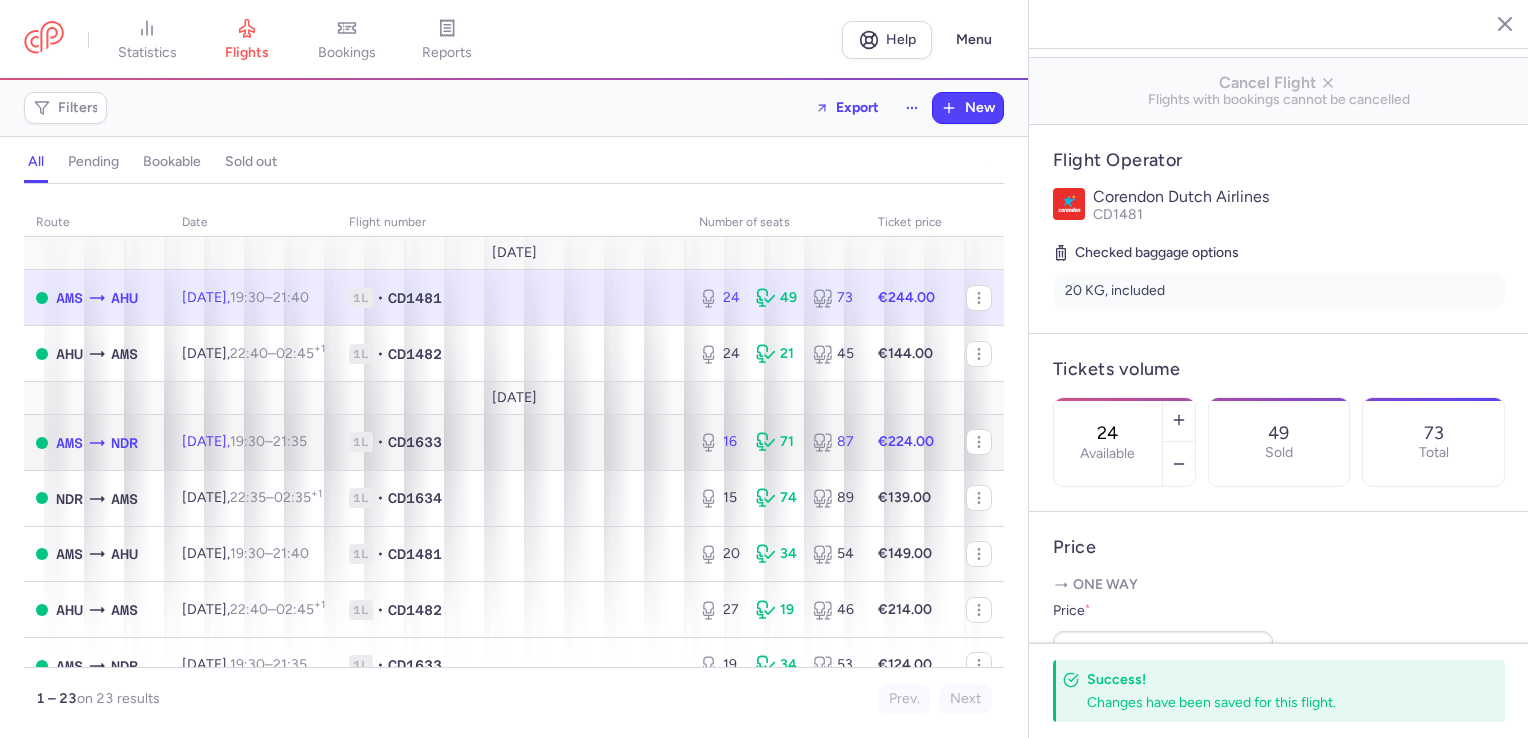 click on "71" at bounding box center (776, 442) 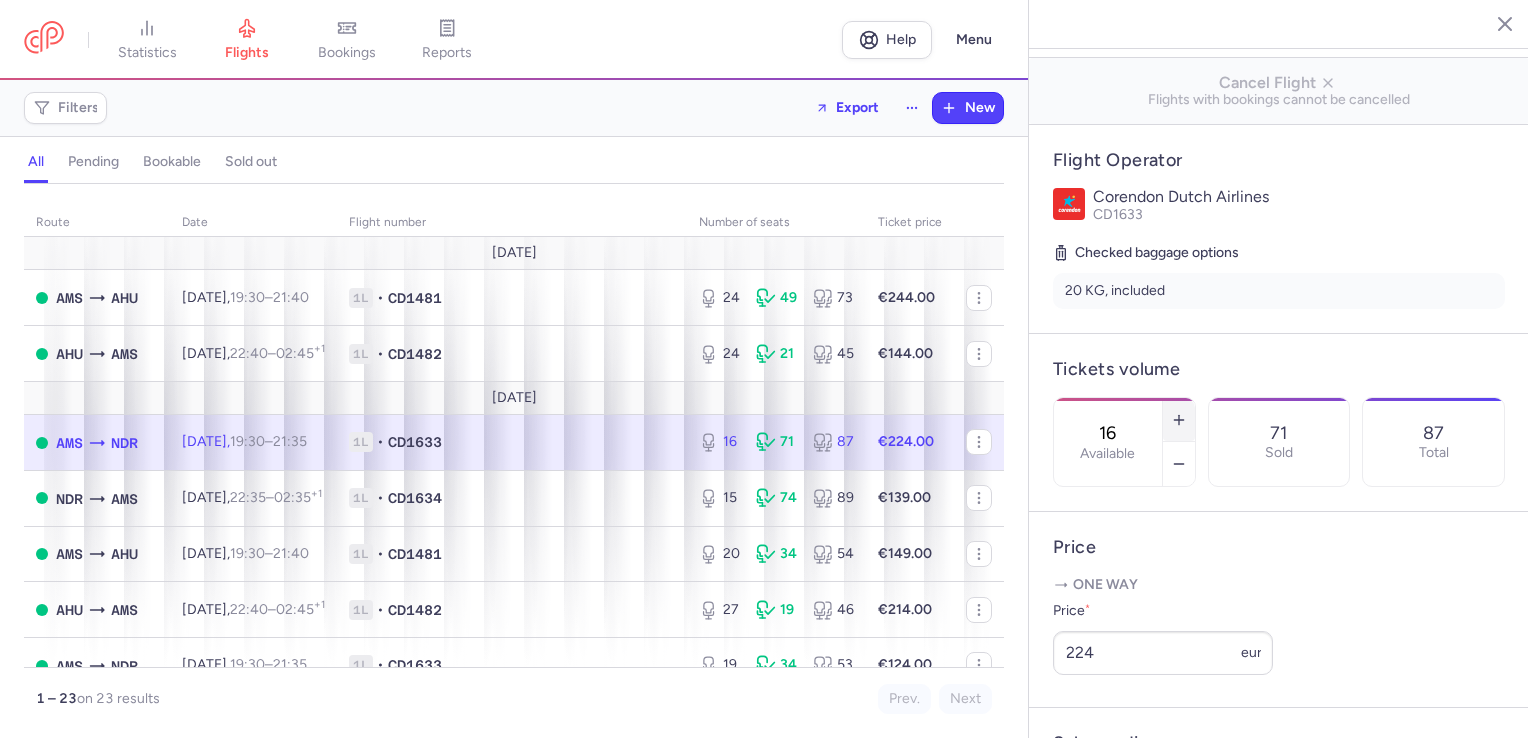 click 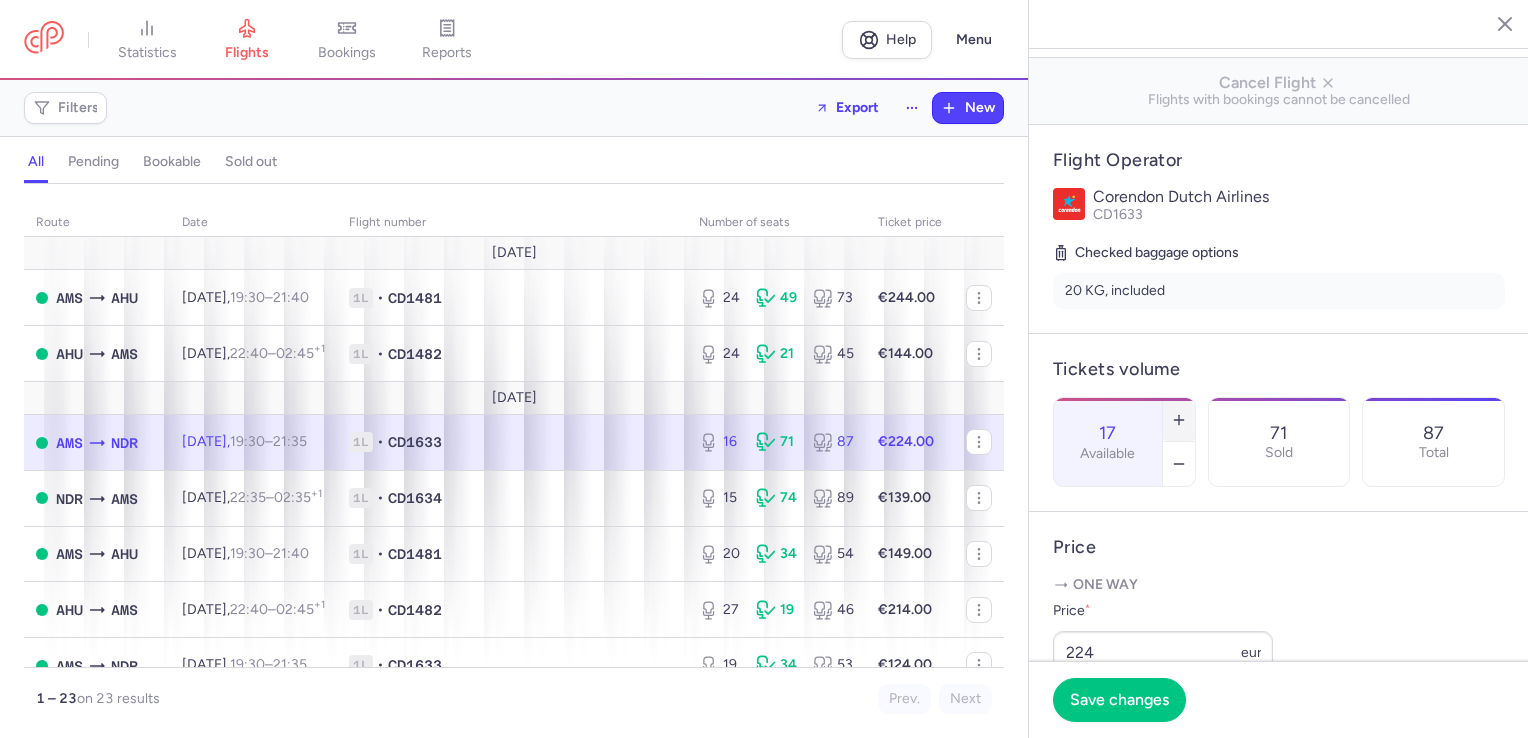 click 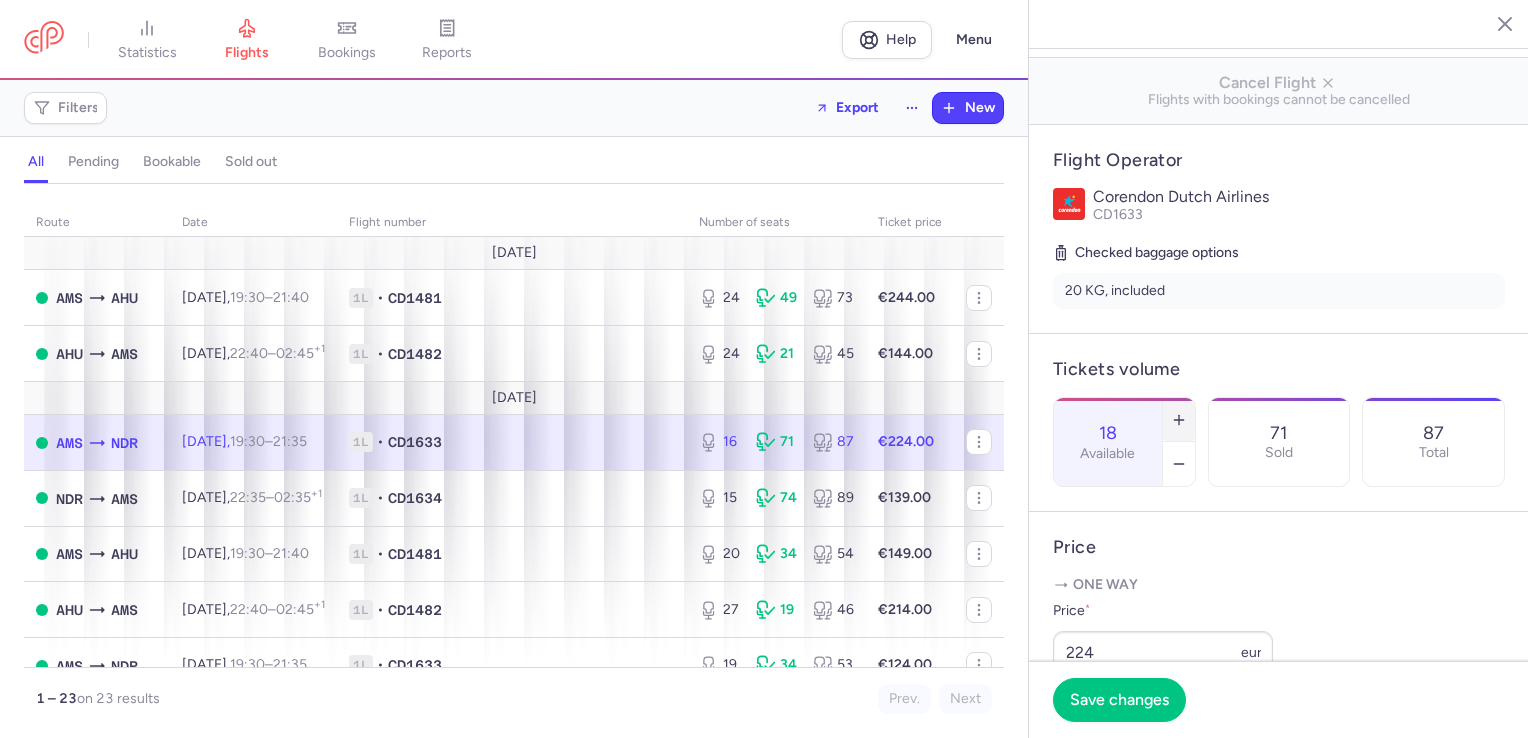 click 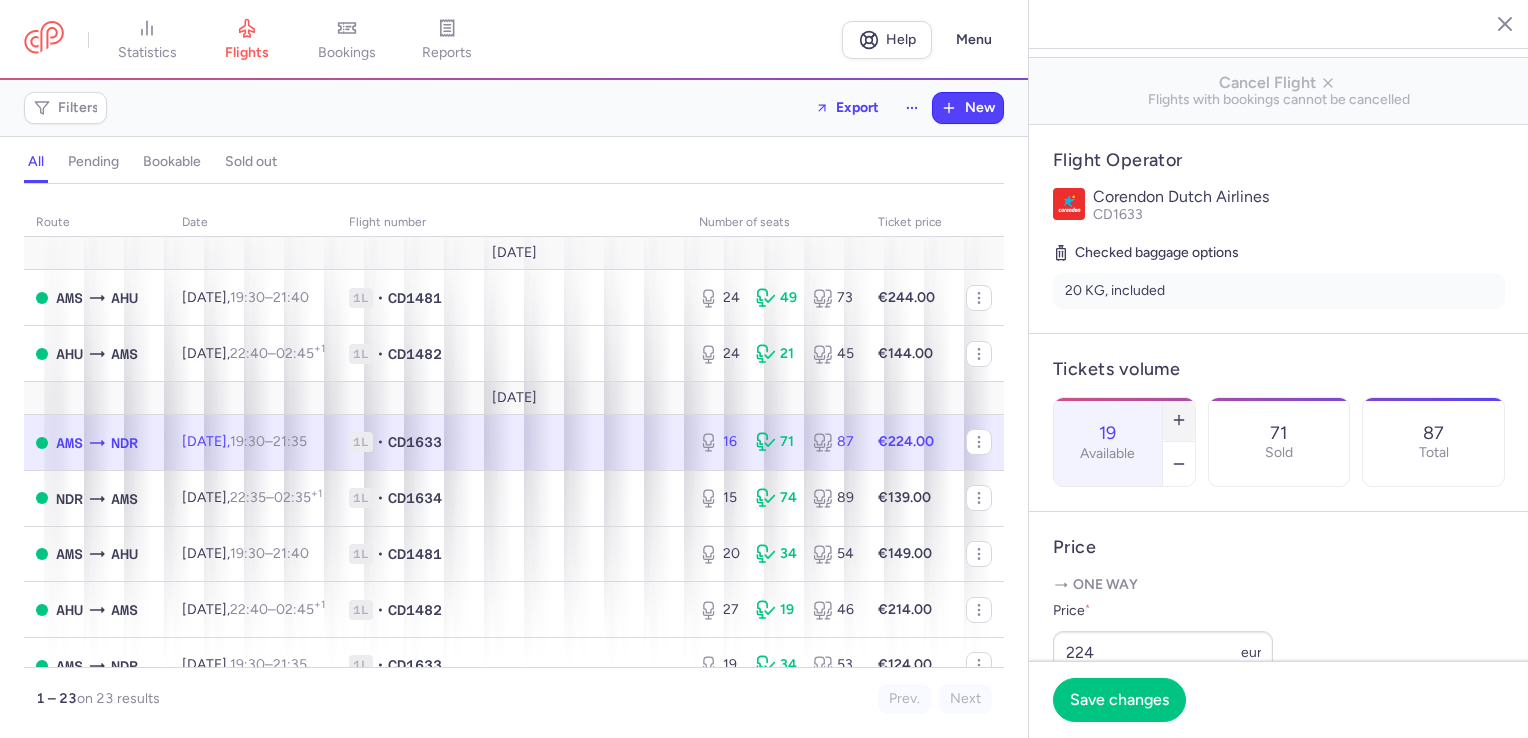 click 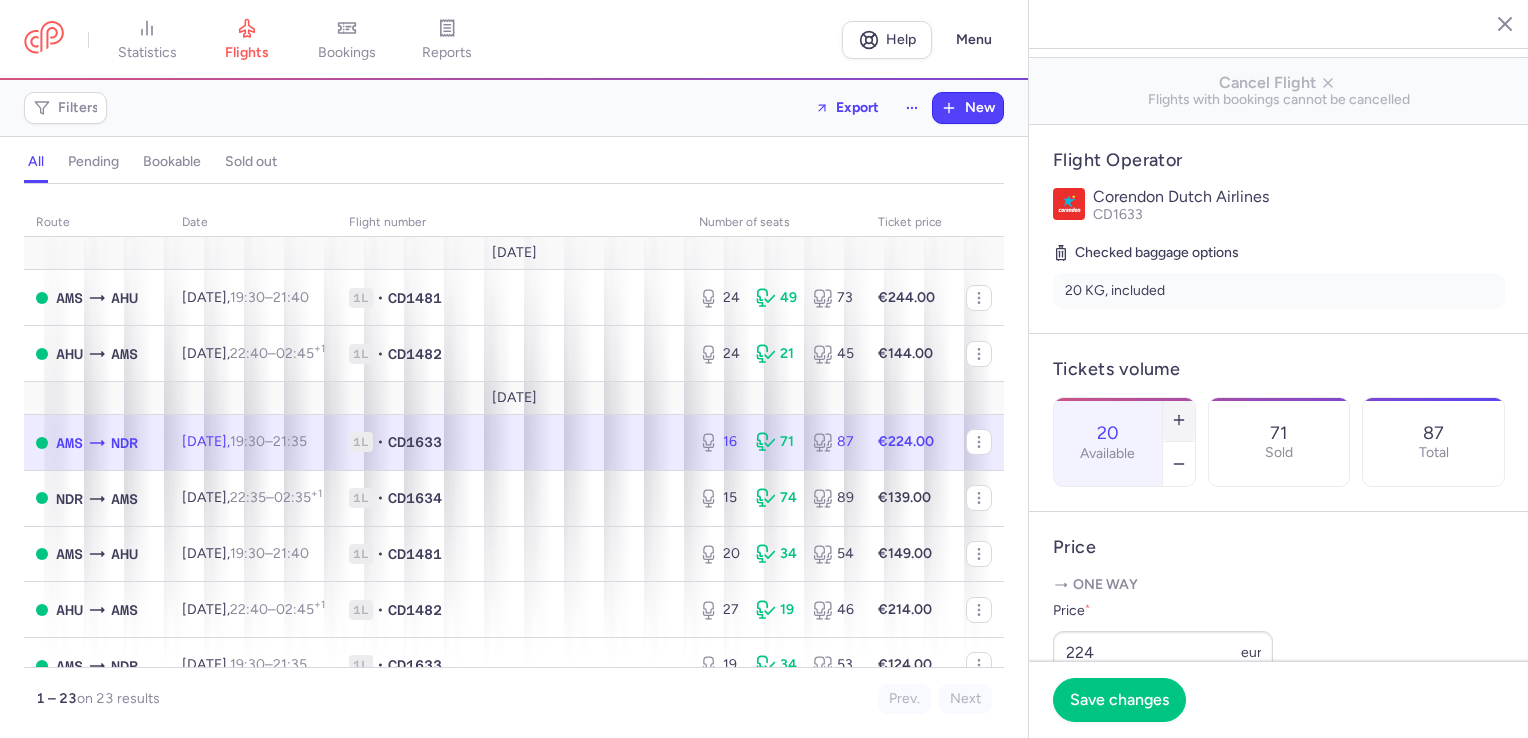 click 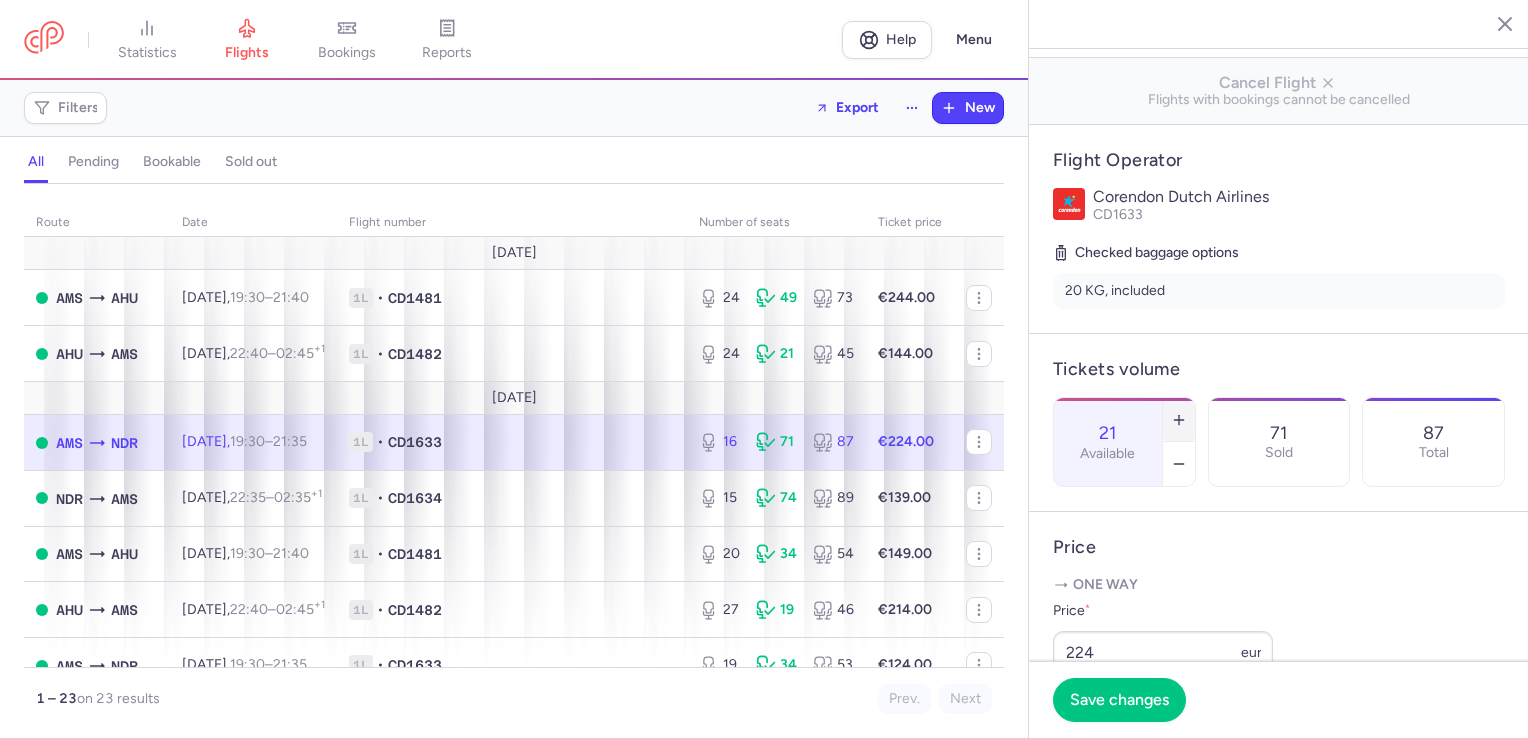 click 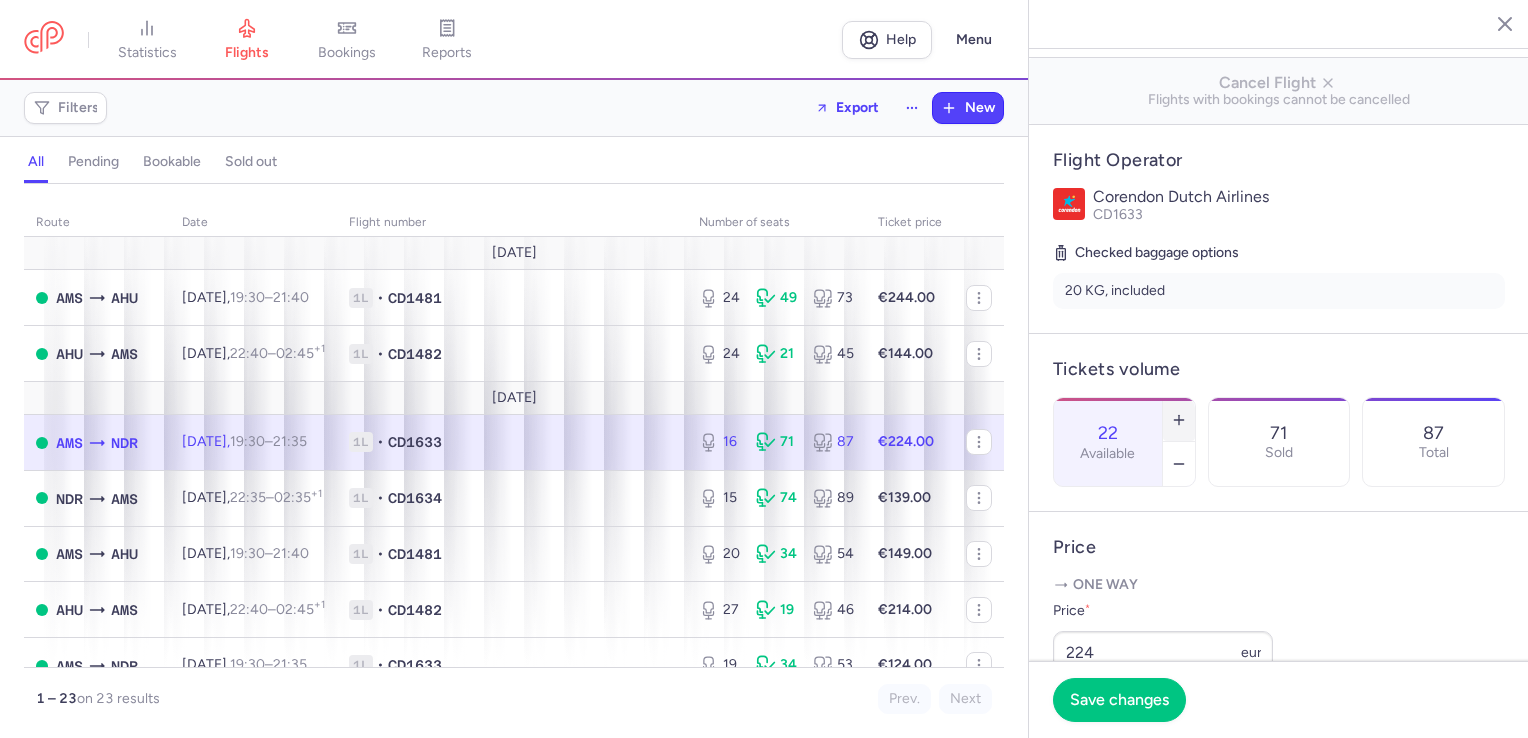 click 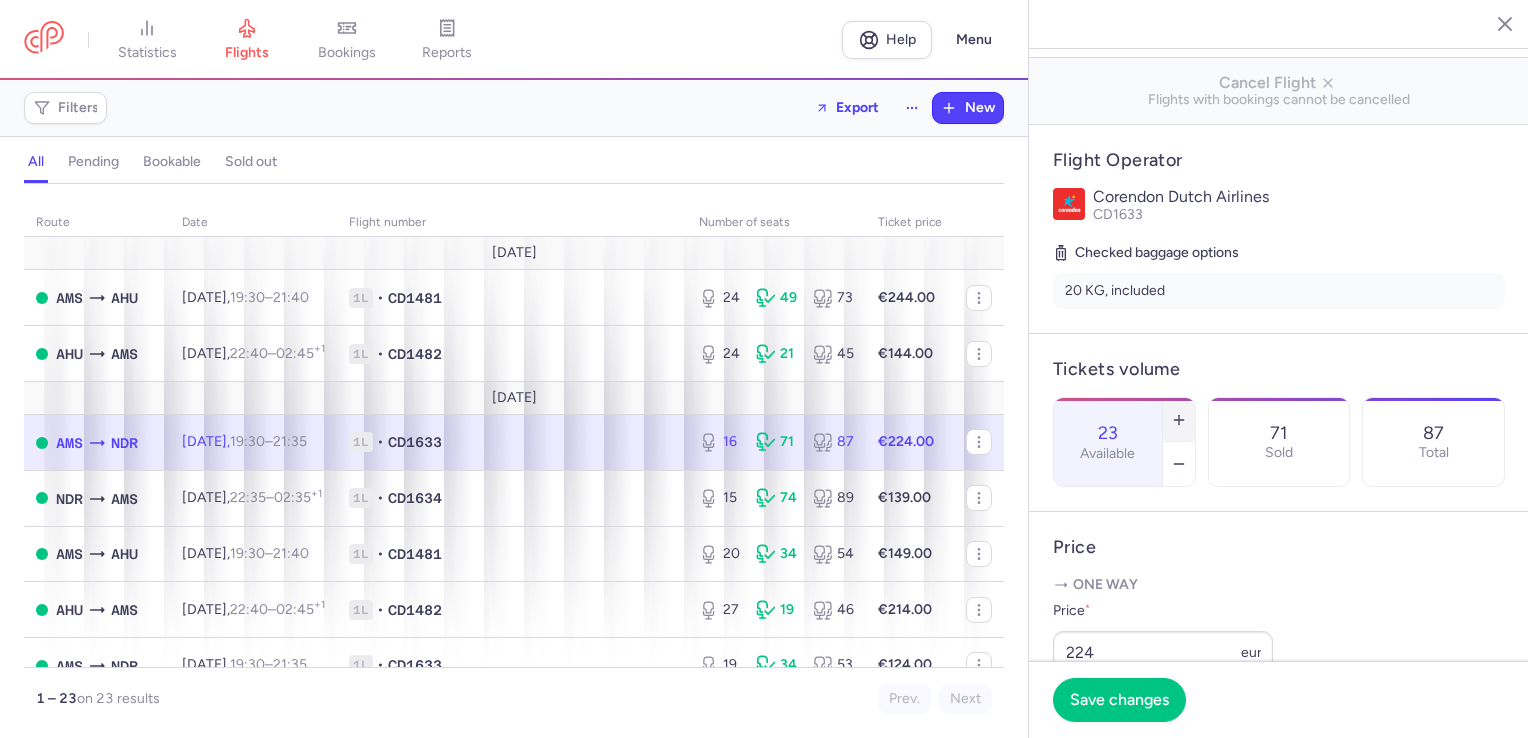 click 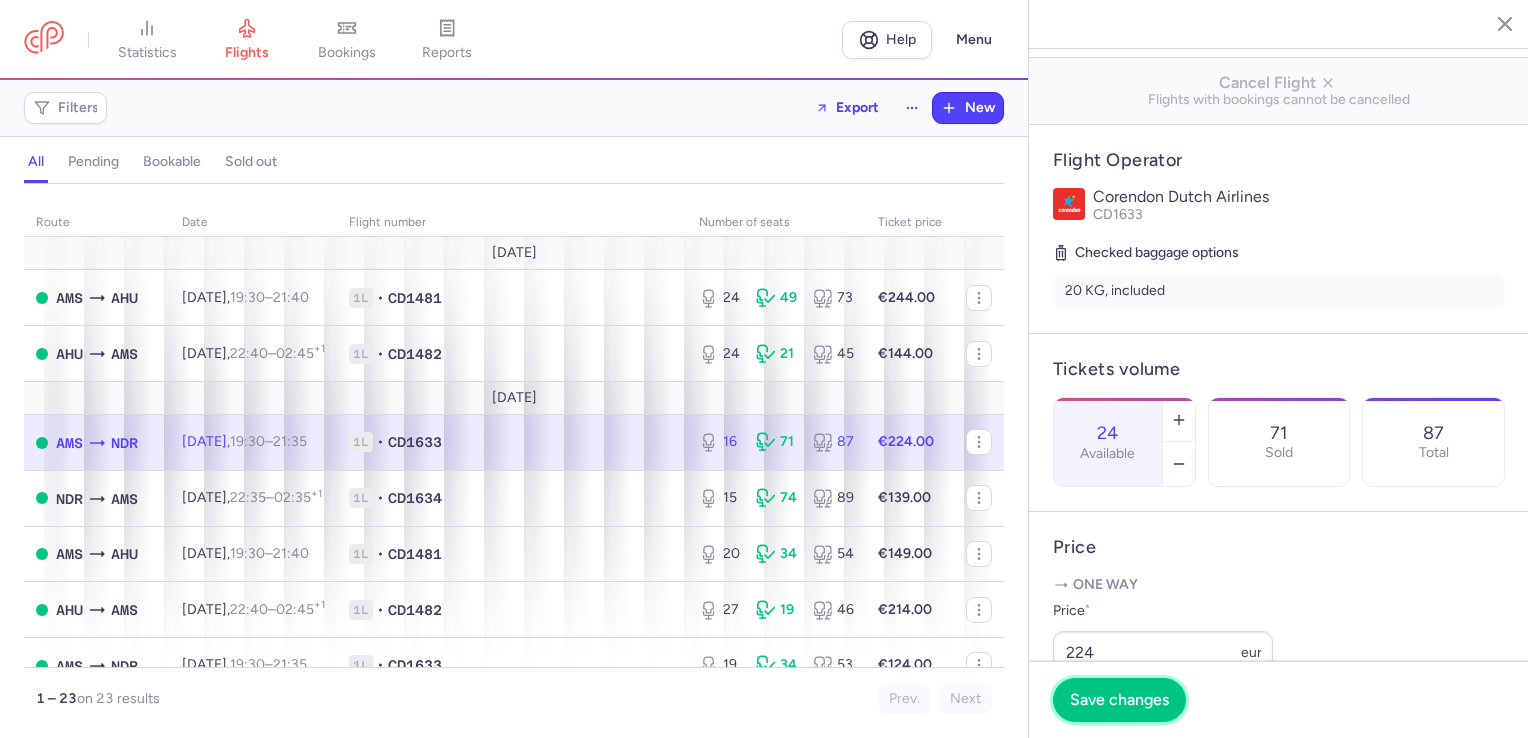 drag, startPoint x: 1120, startPoint y: 696, endPoint x: 1047, endPoint y: 650, distance: 86.28442 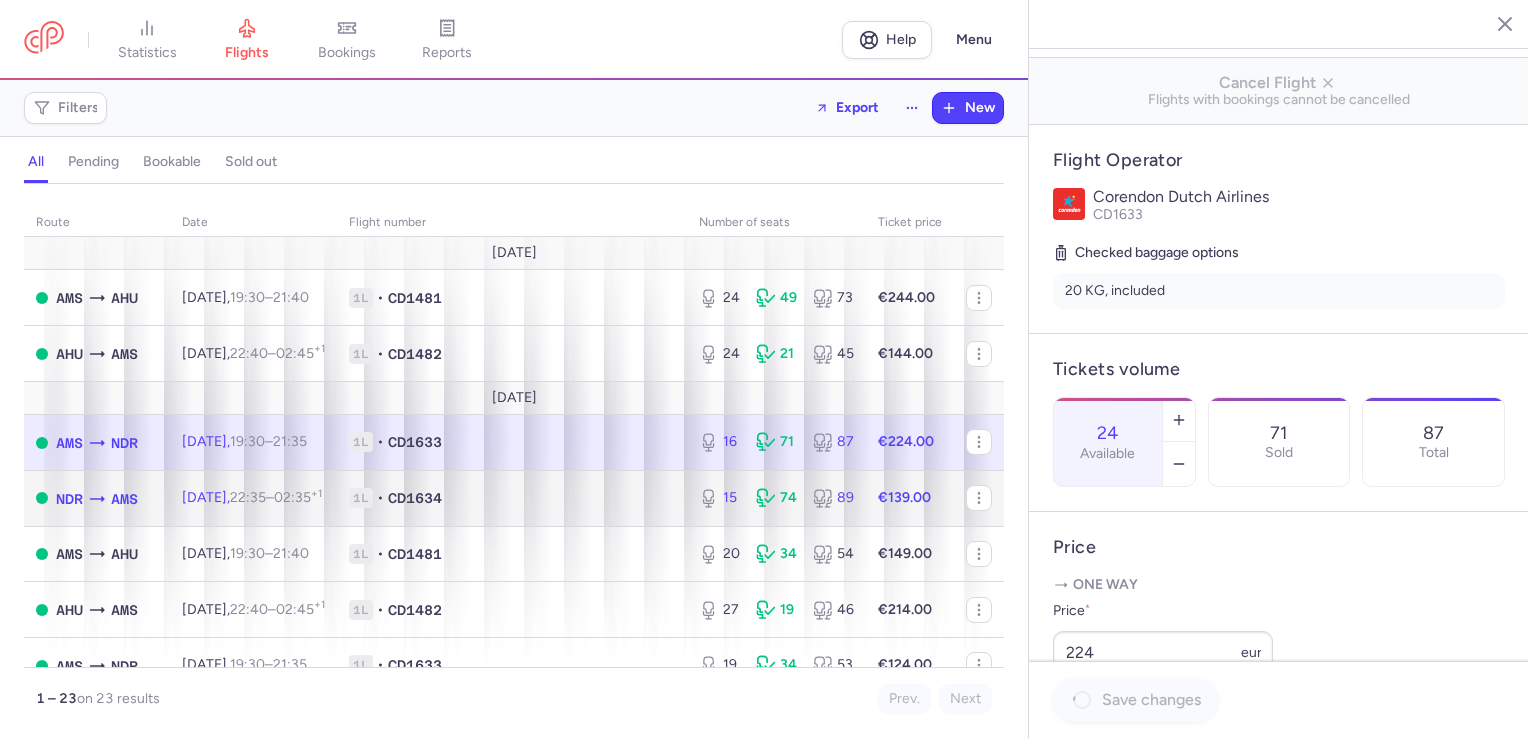 click on "€139.00" at bounding box center (910, 498) 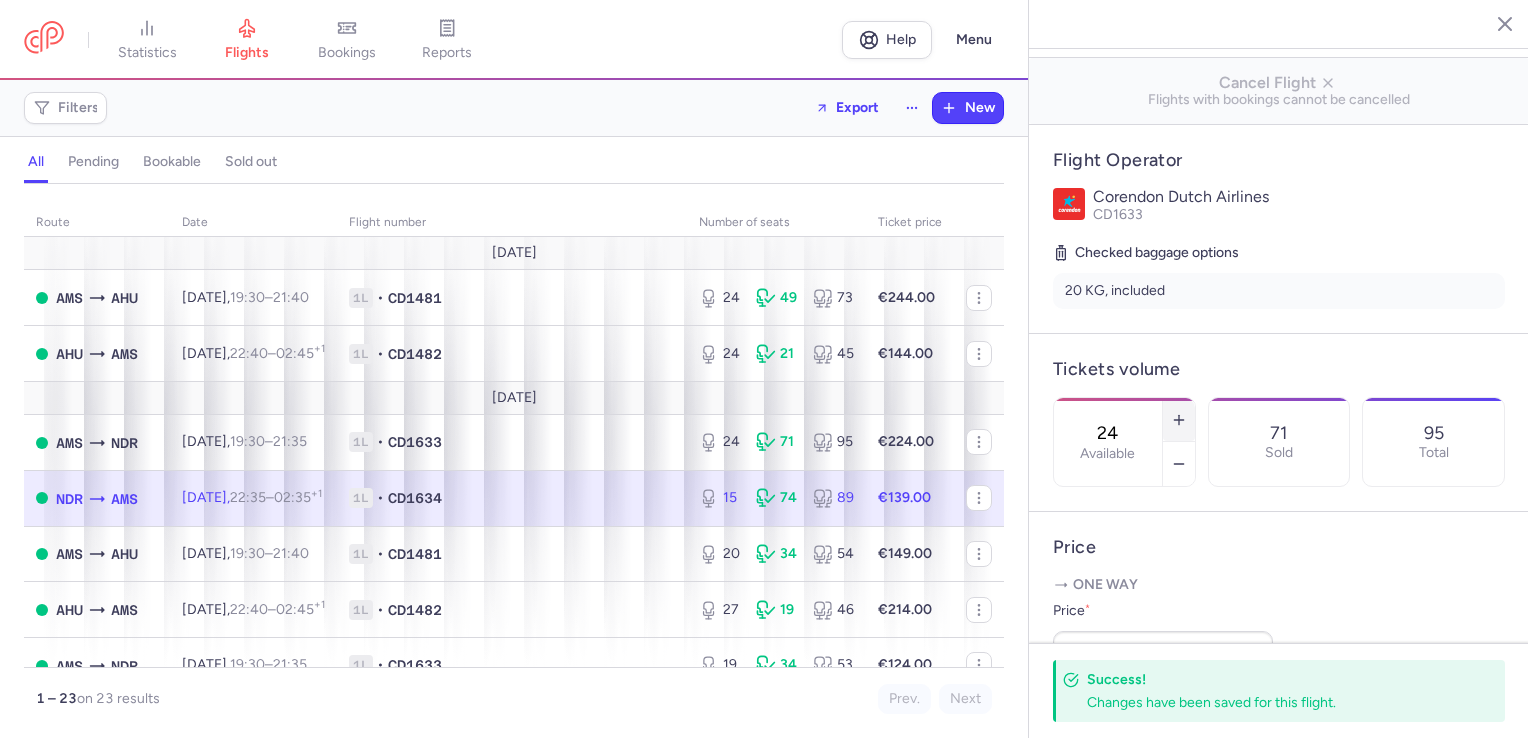 click 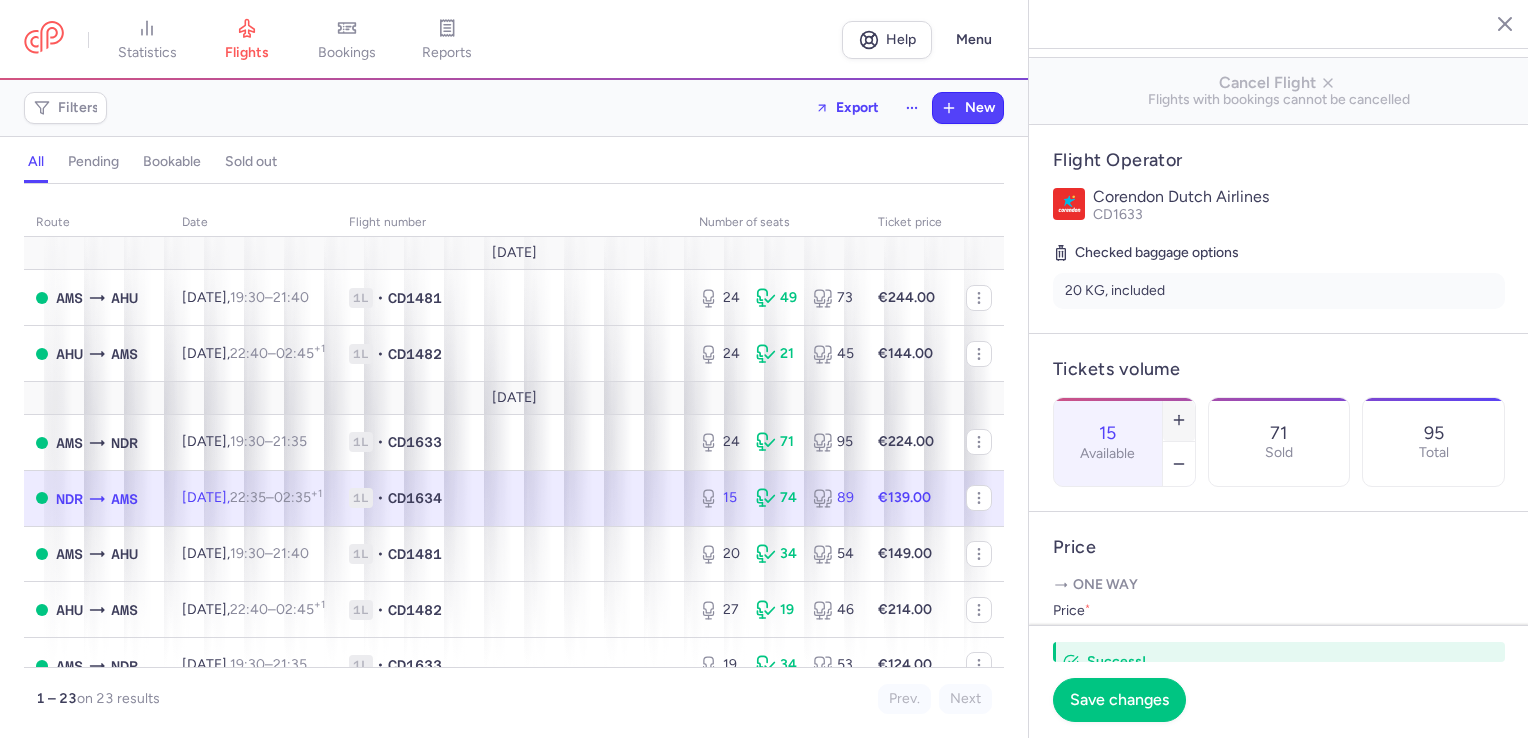 click on "15  Available" at bounding box center [1124, 442] 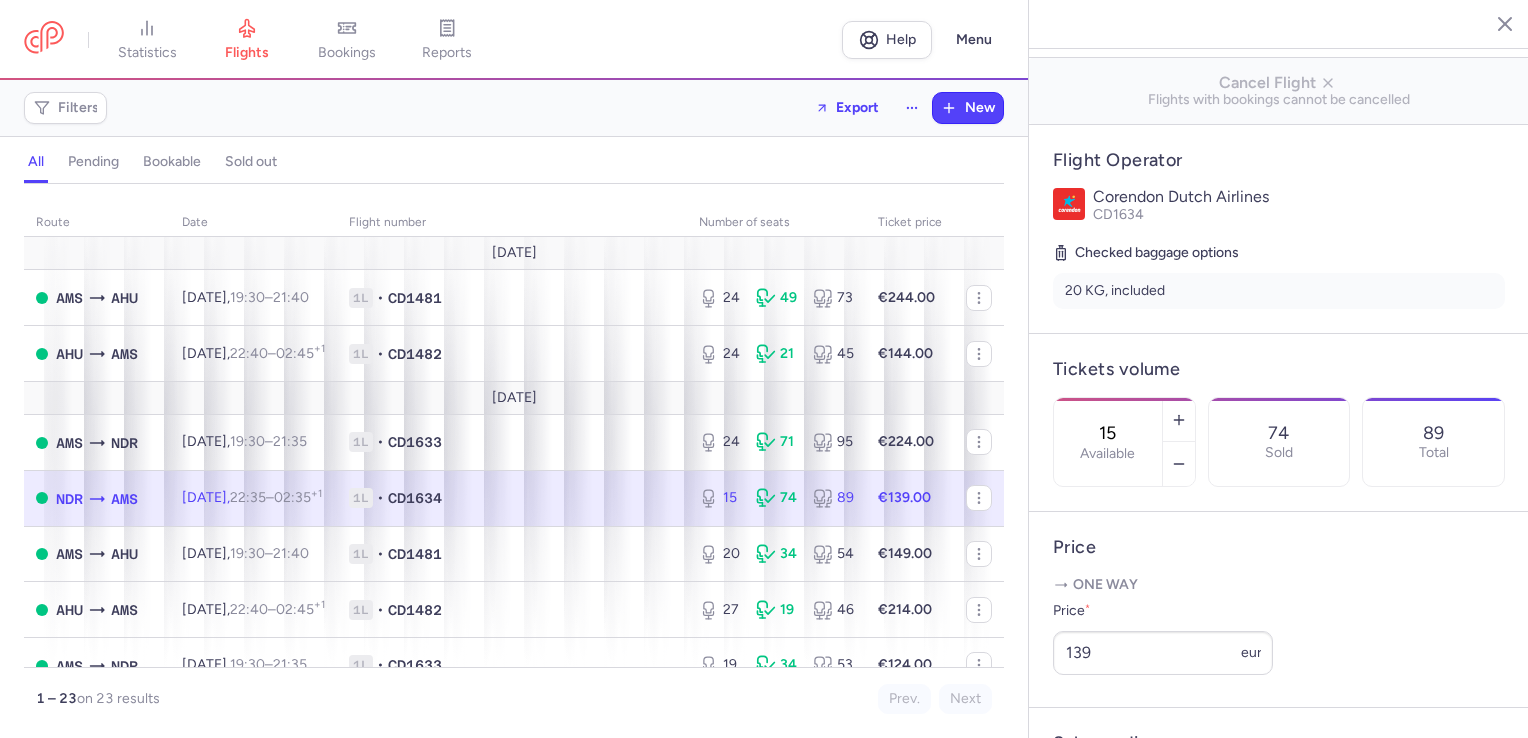 click on "Tickets volume 15  Available  74 Sold 89 Total" at bounding box center [1279, 423] 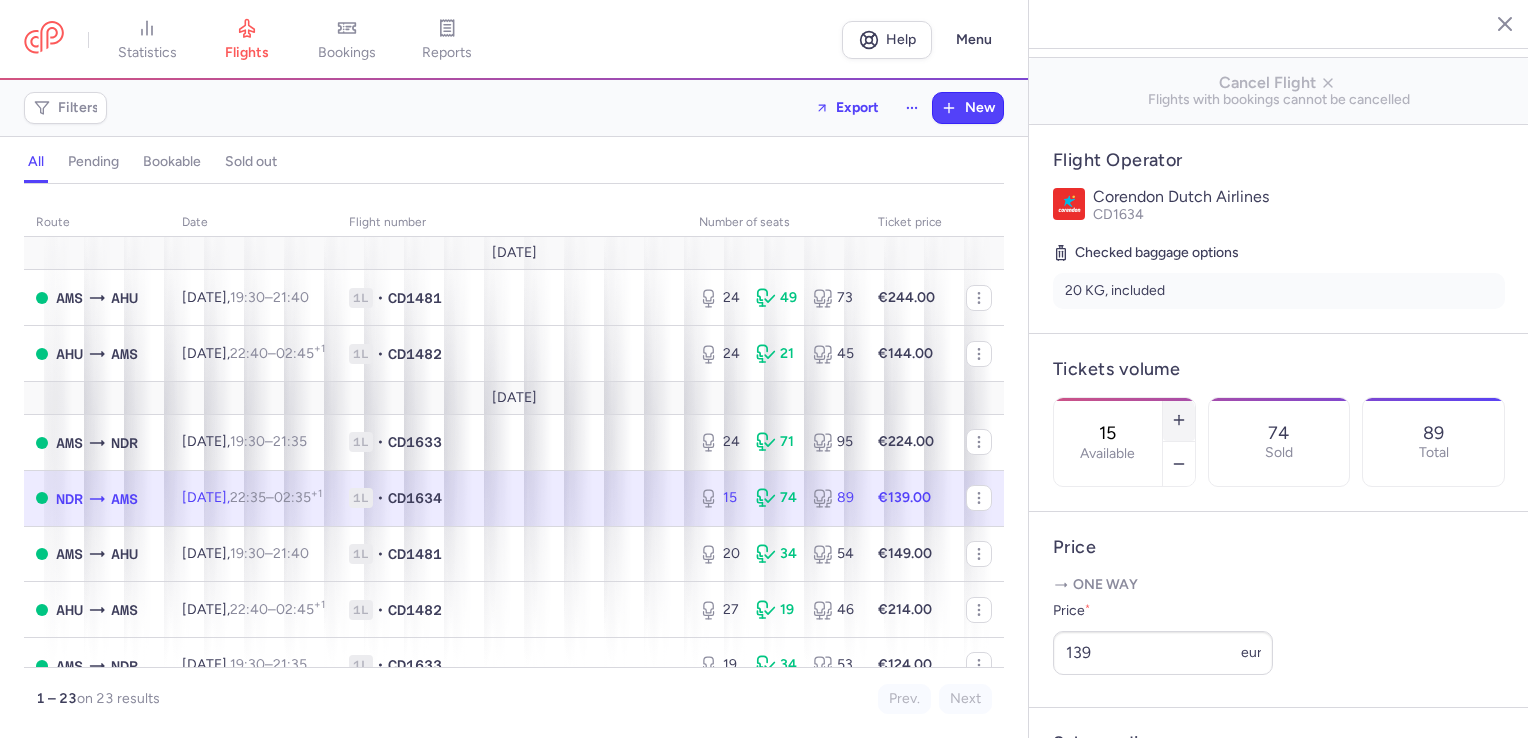 drag, startPoint x: 1244, startPoint y: 370, endPoint x: 1247, endPoint y: 390, distance: 20.22375 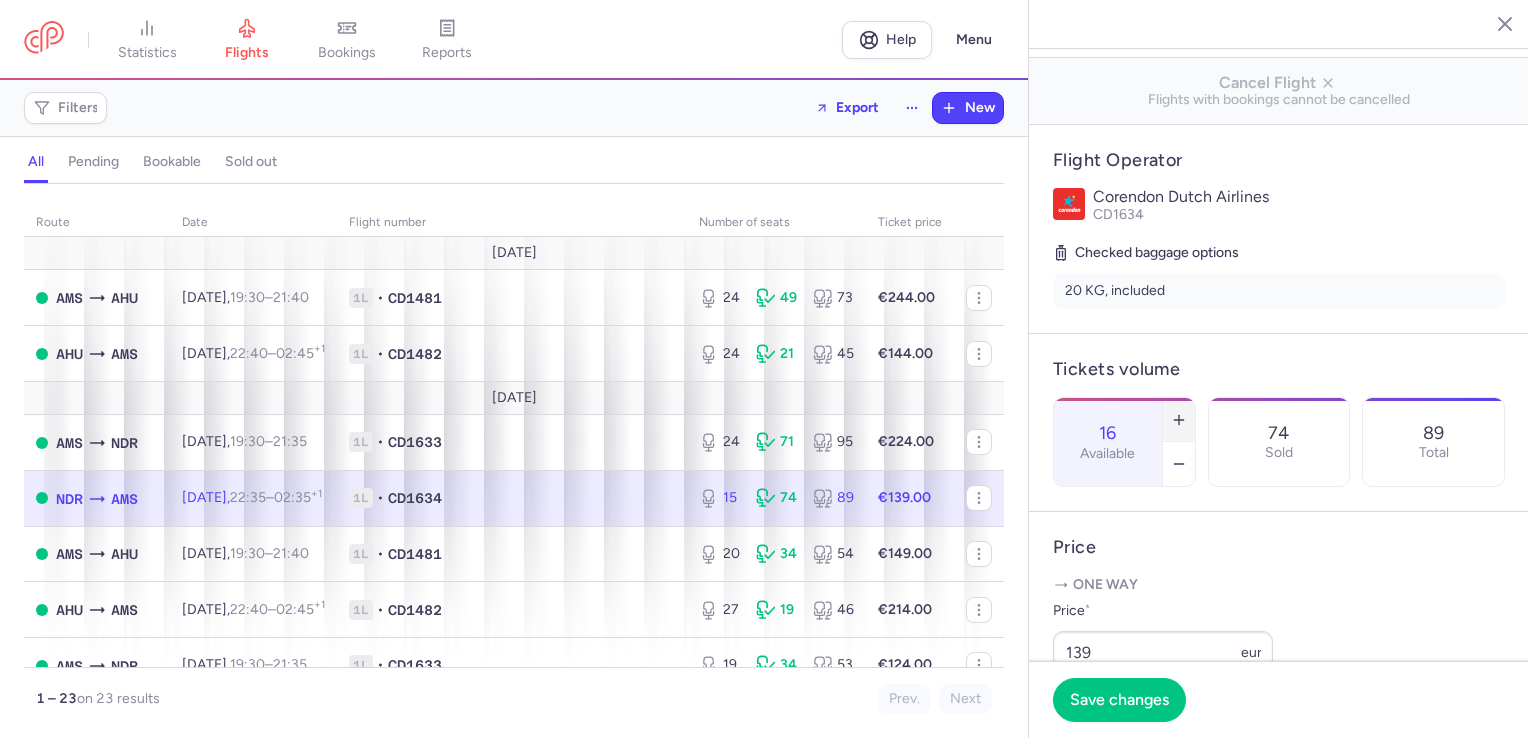 click 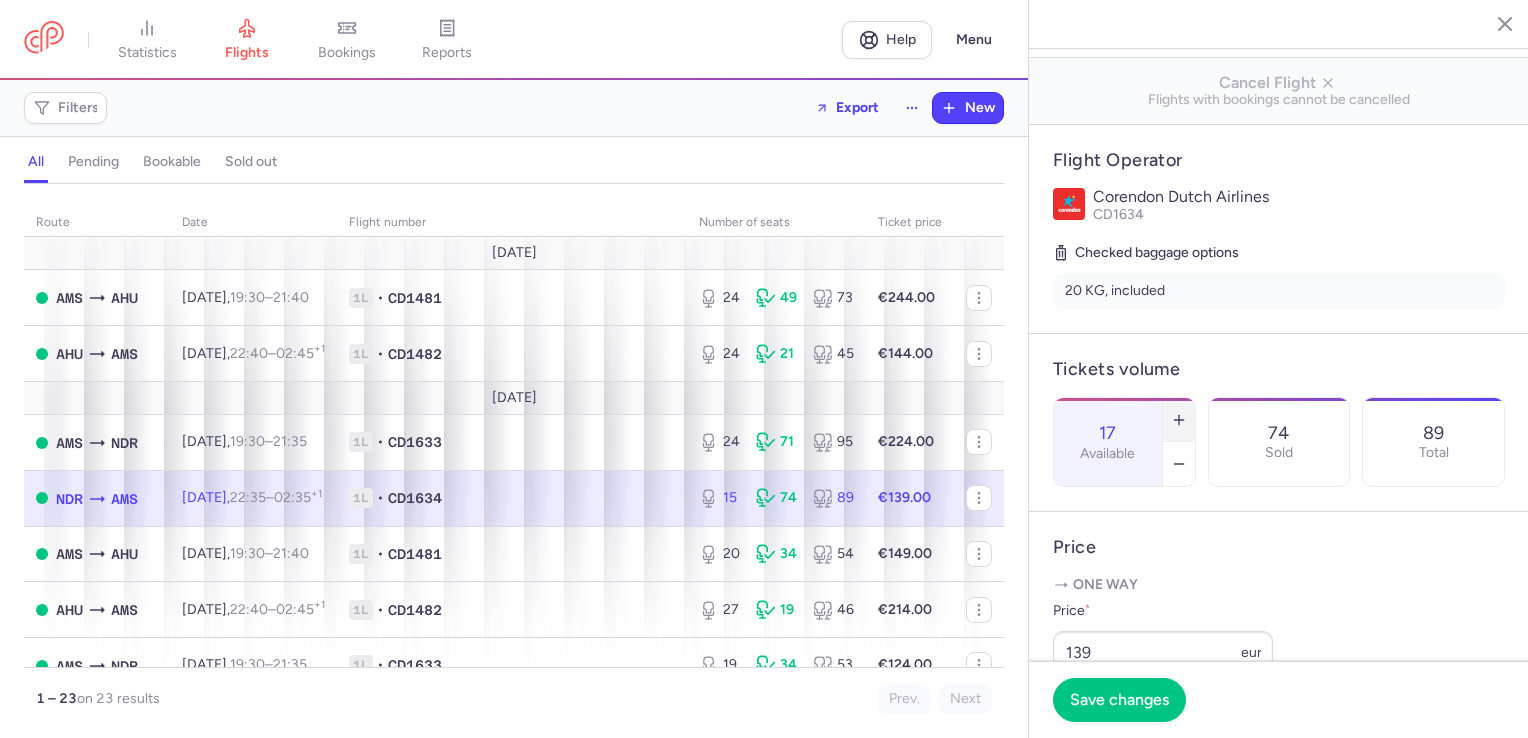 click 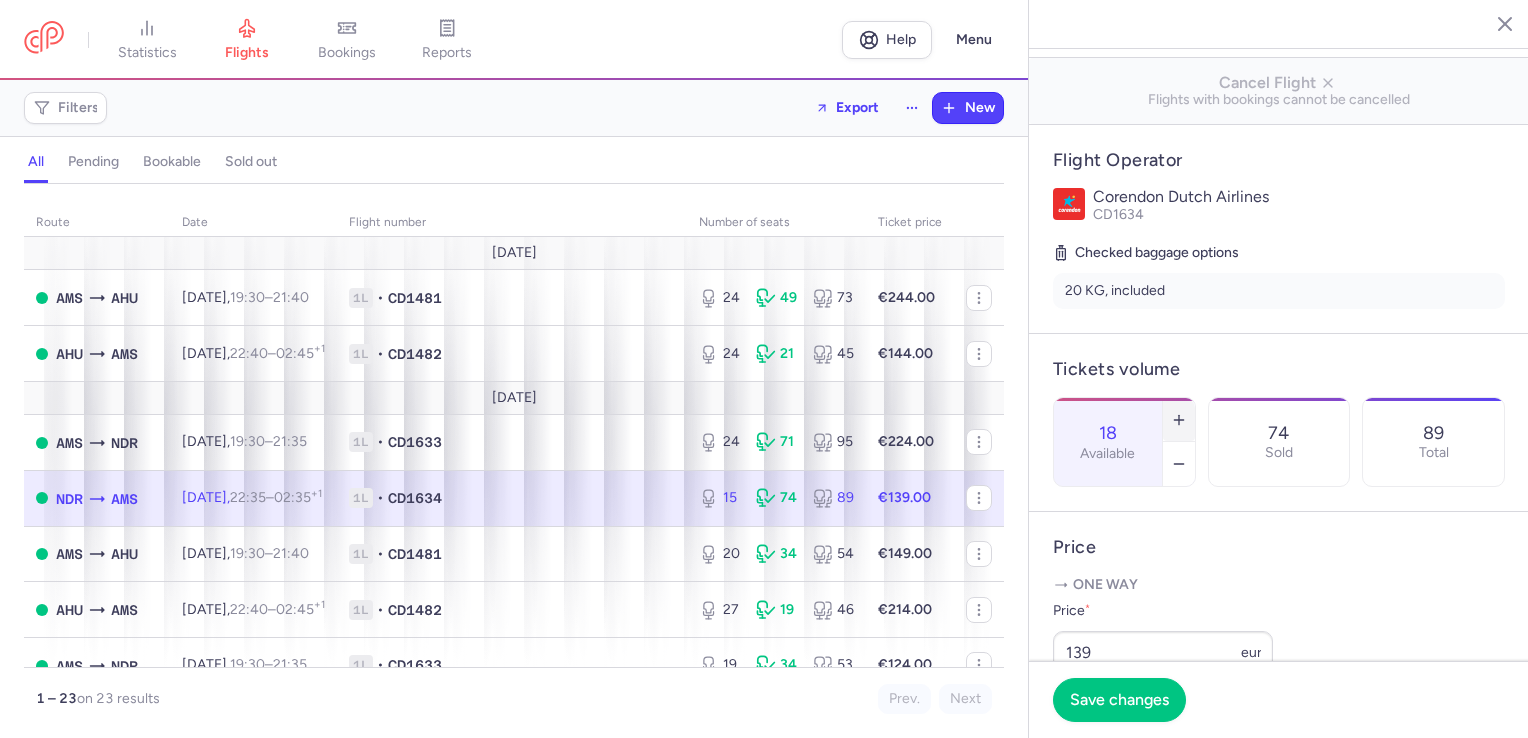 click 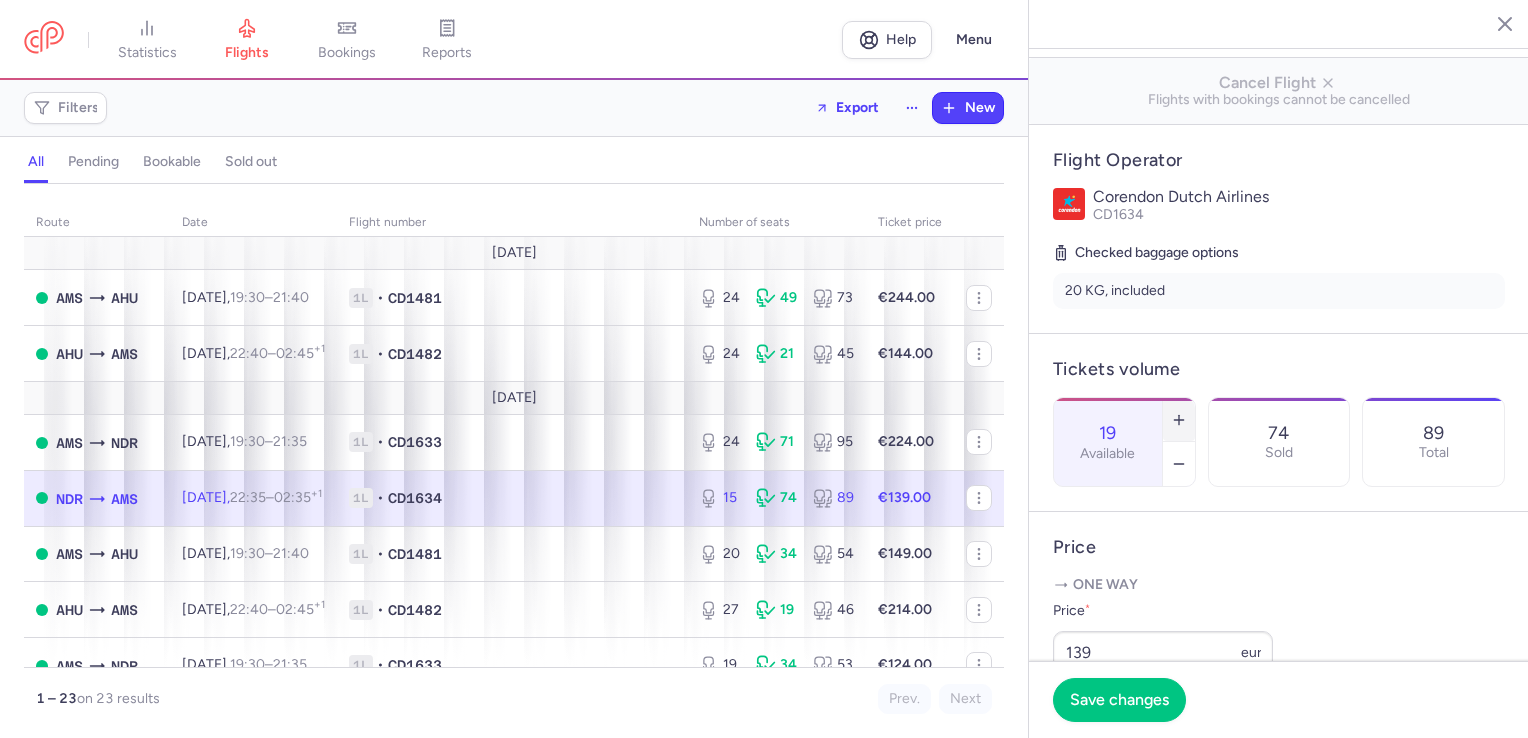 click 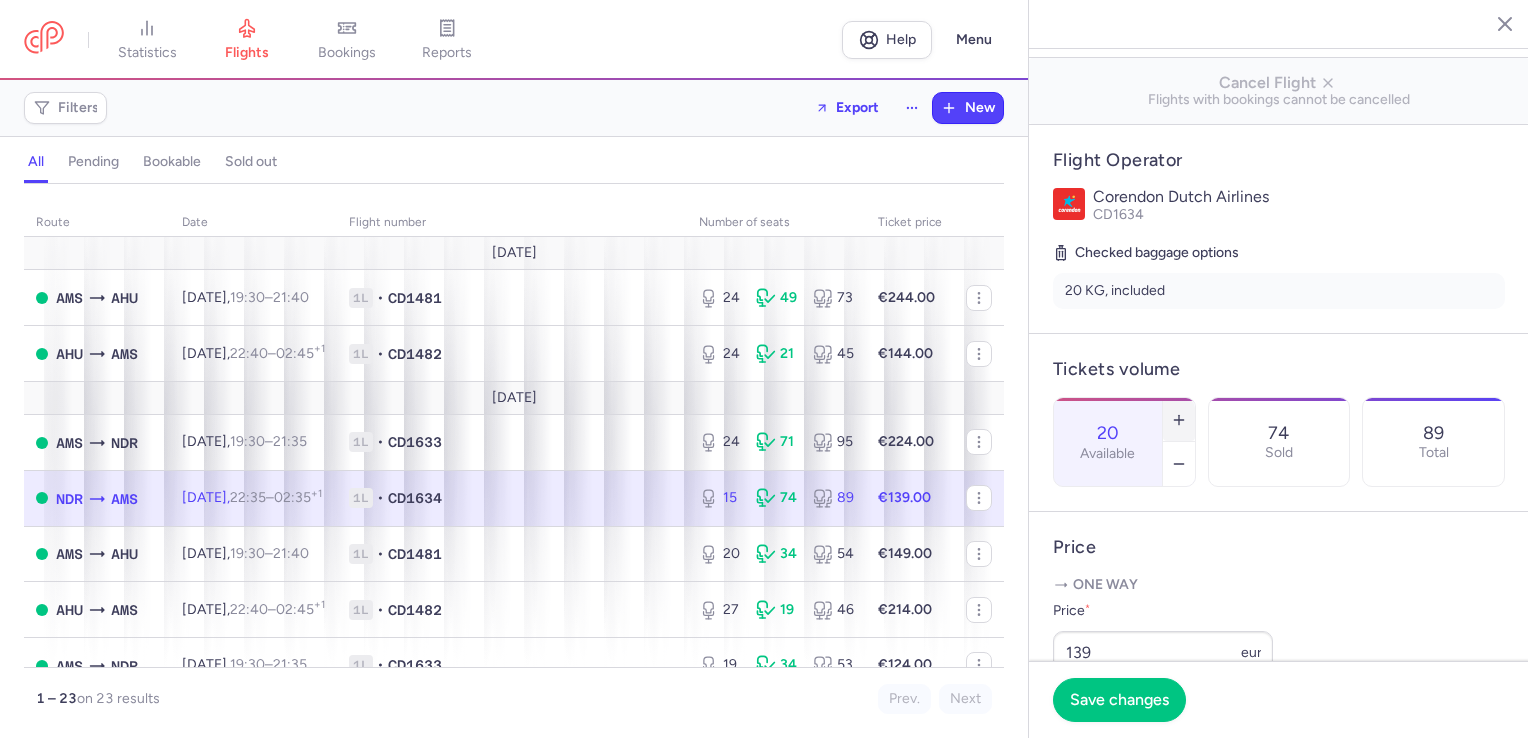 click 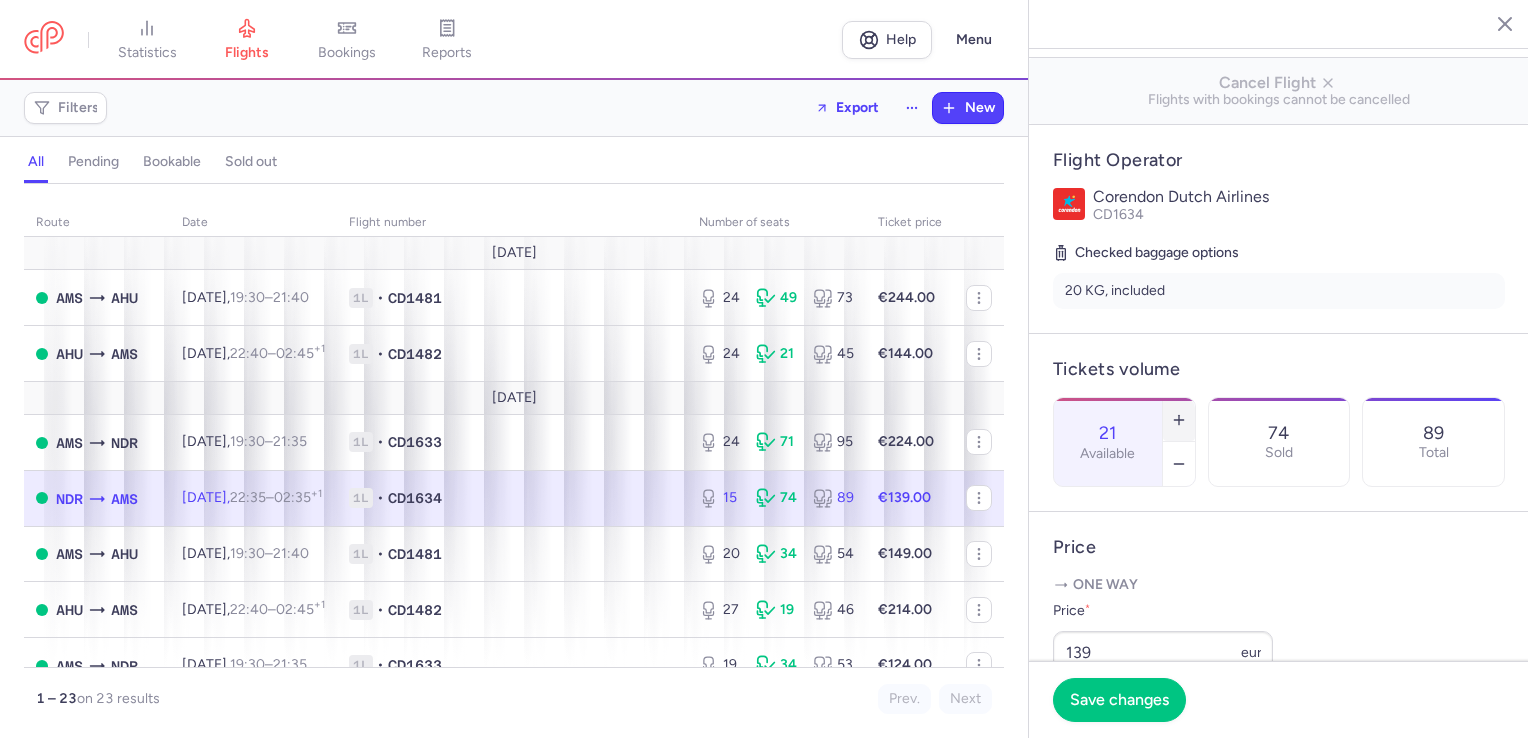 click 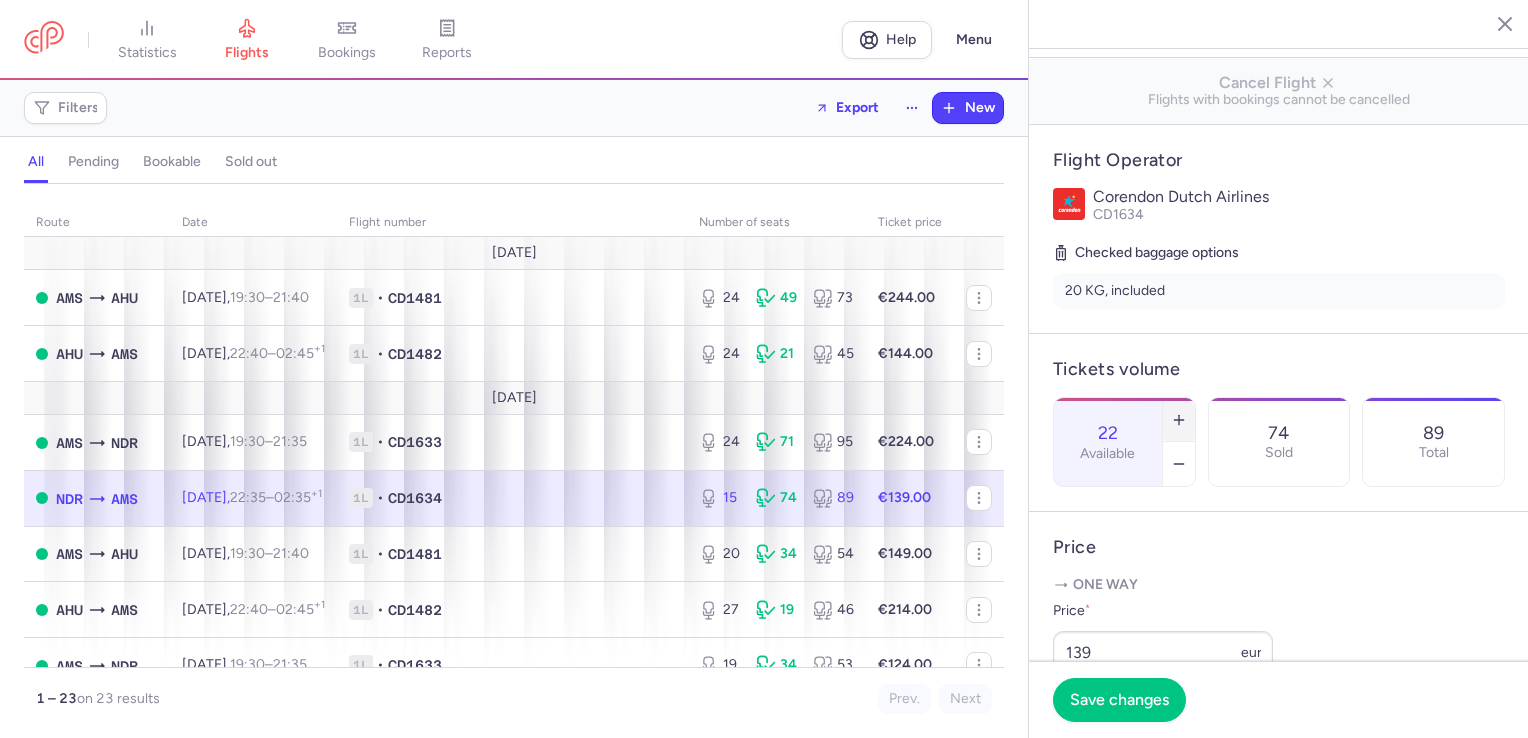 click 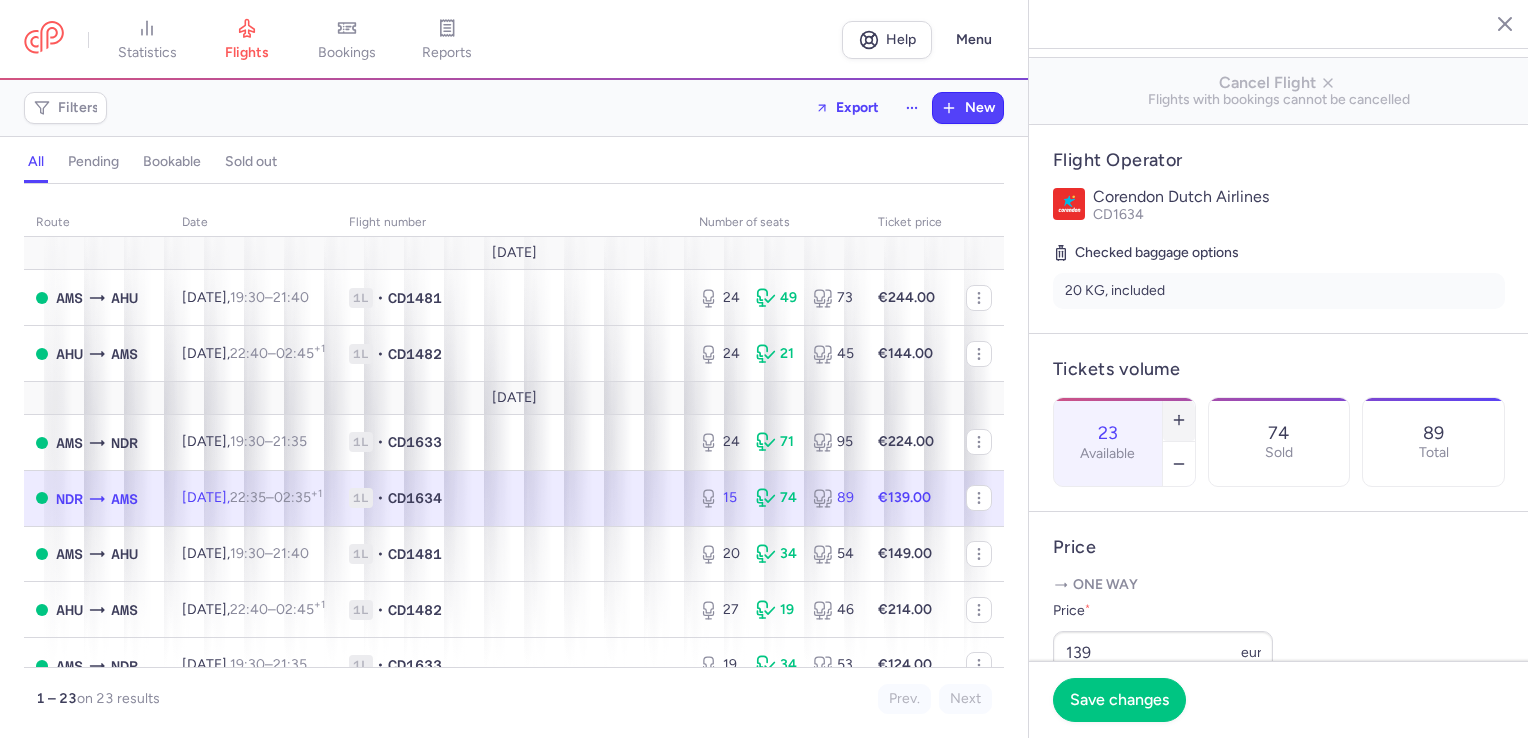 click 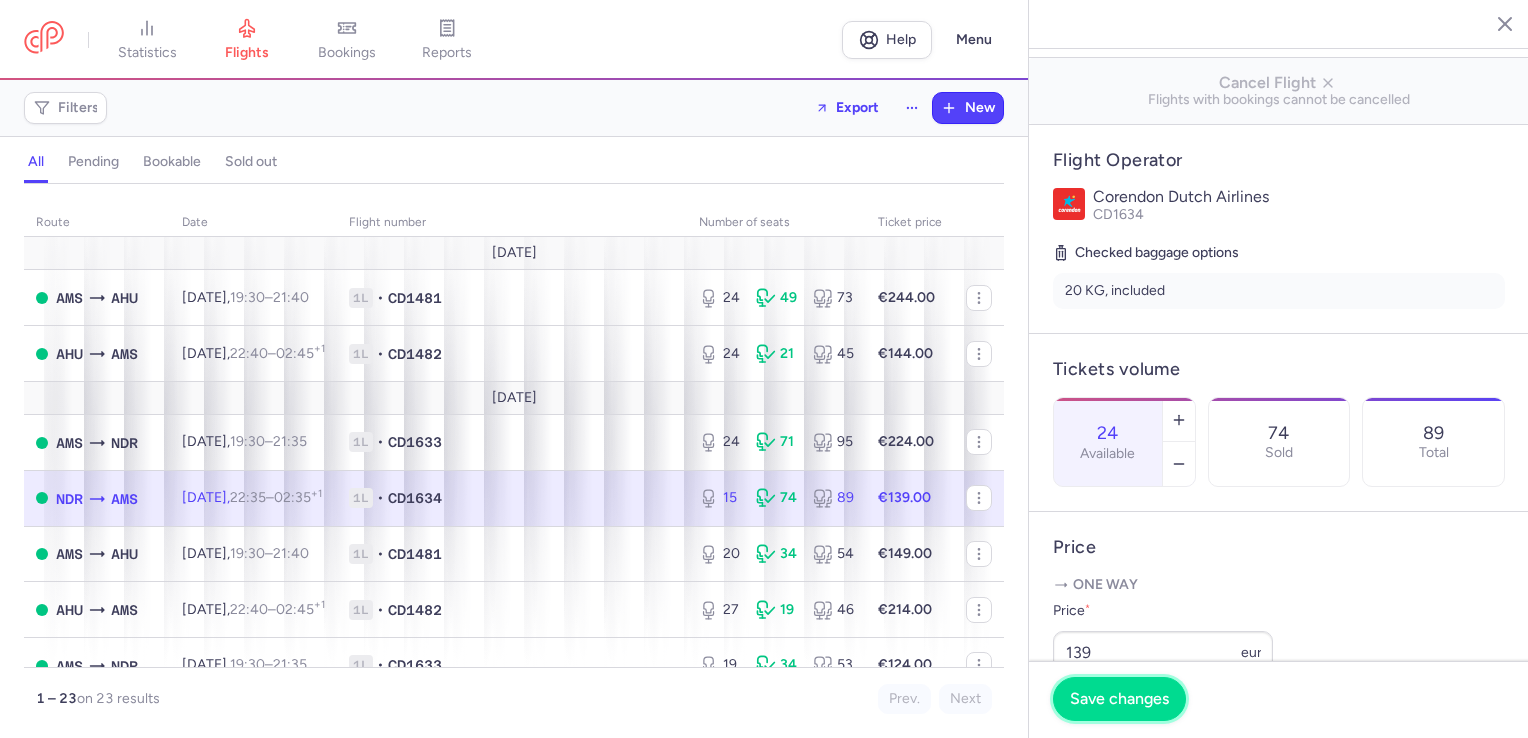 click on "Save changes" at bounding box center (1119, 699) 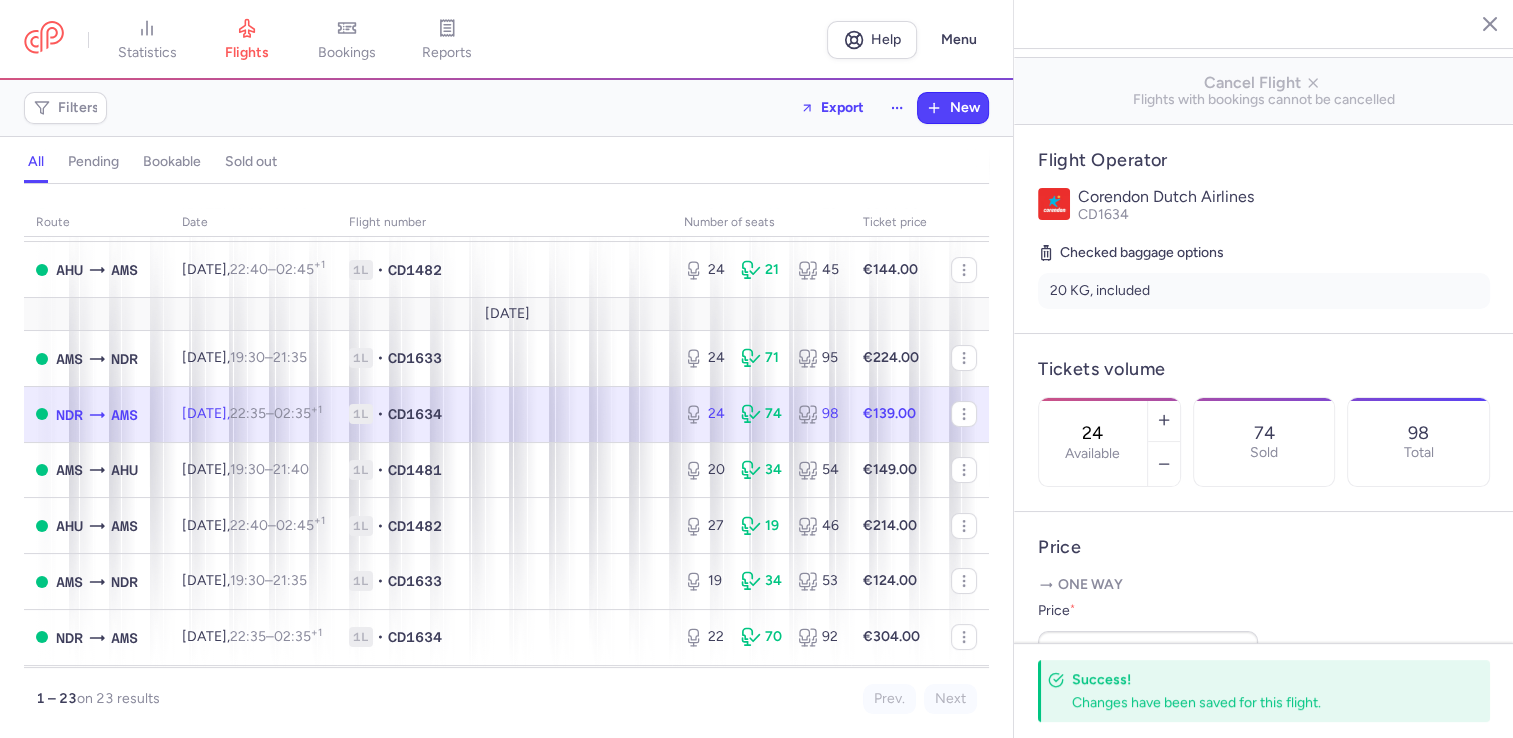 scroll, scrollTop: 79, scrollLeft: 0, axis: vertical 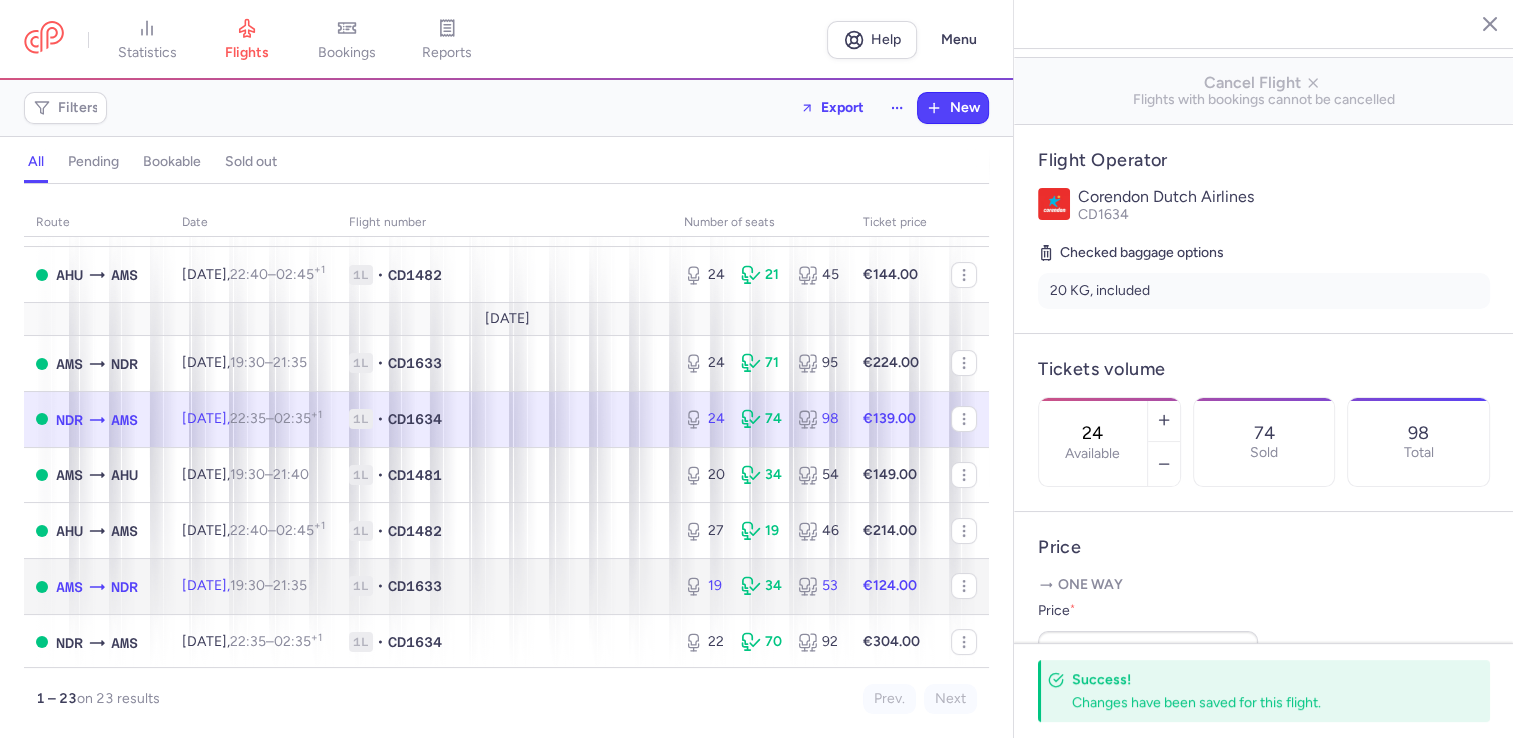 click on "1L • CD1633" at bounding box center [504, 587] 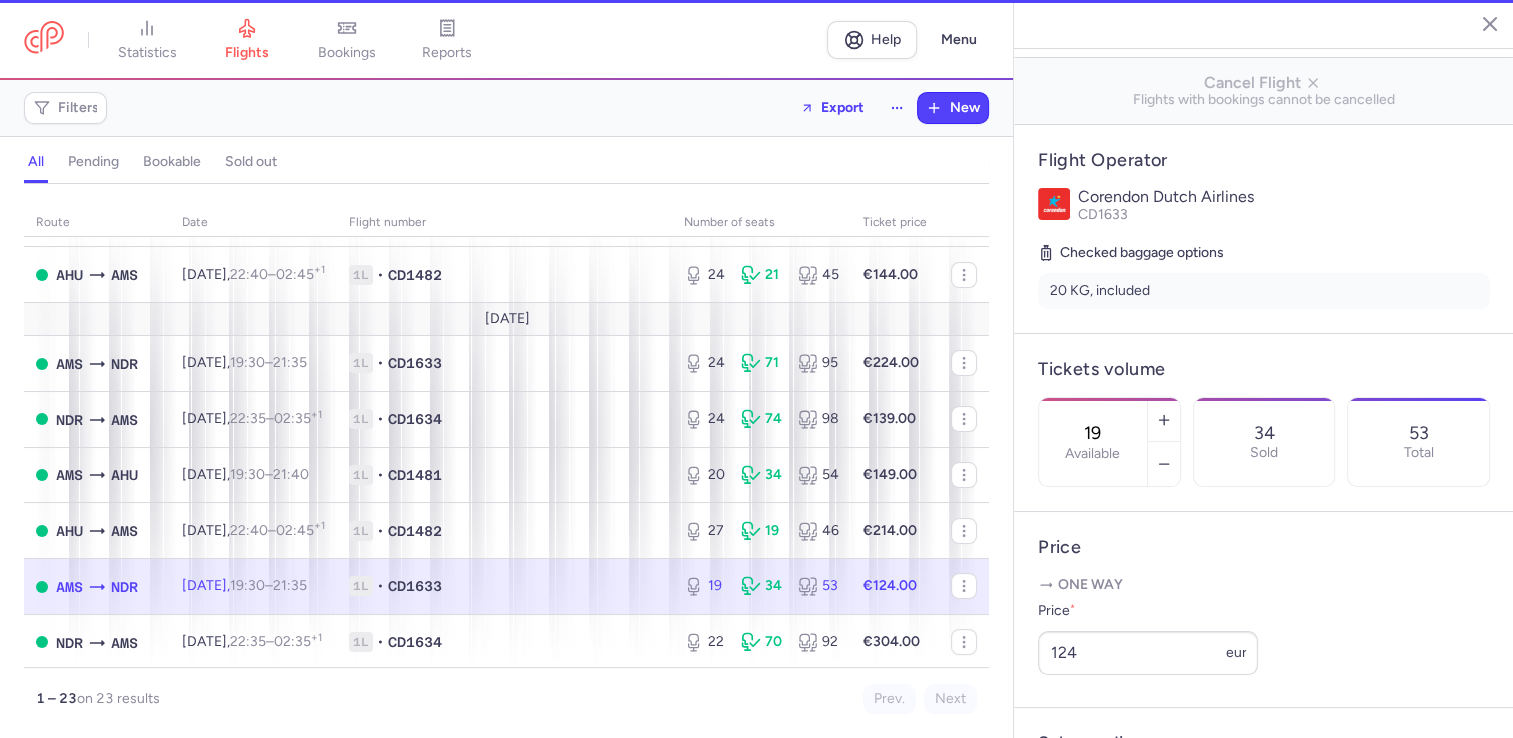 scroll, scrollTop: 278, scrollLeft: 0, axis: vertical 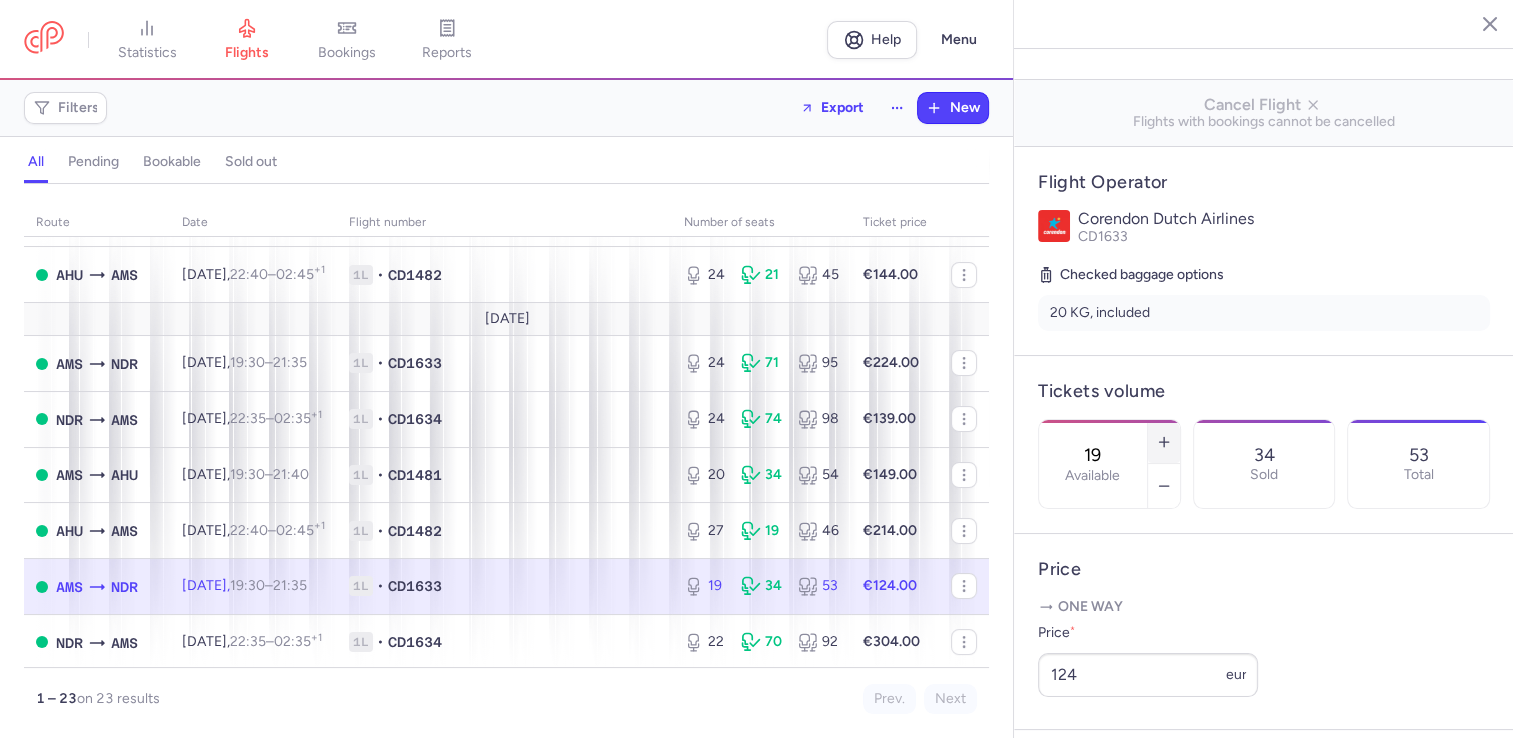 click 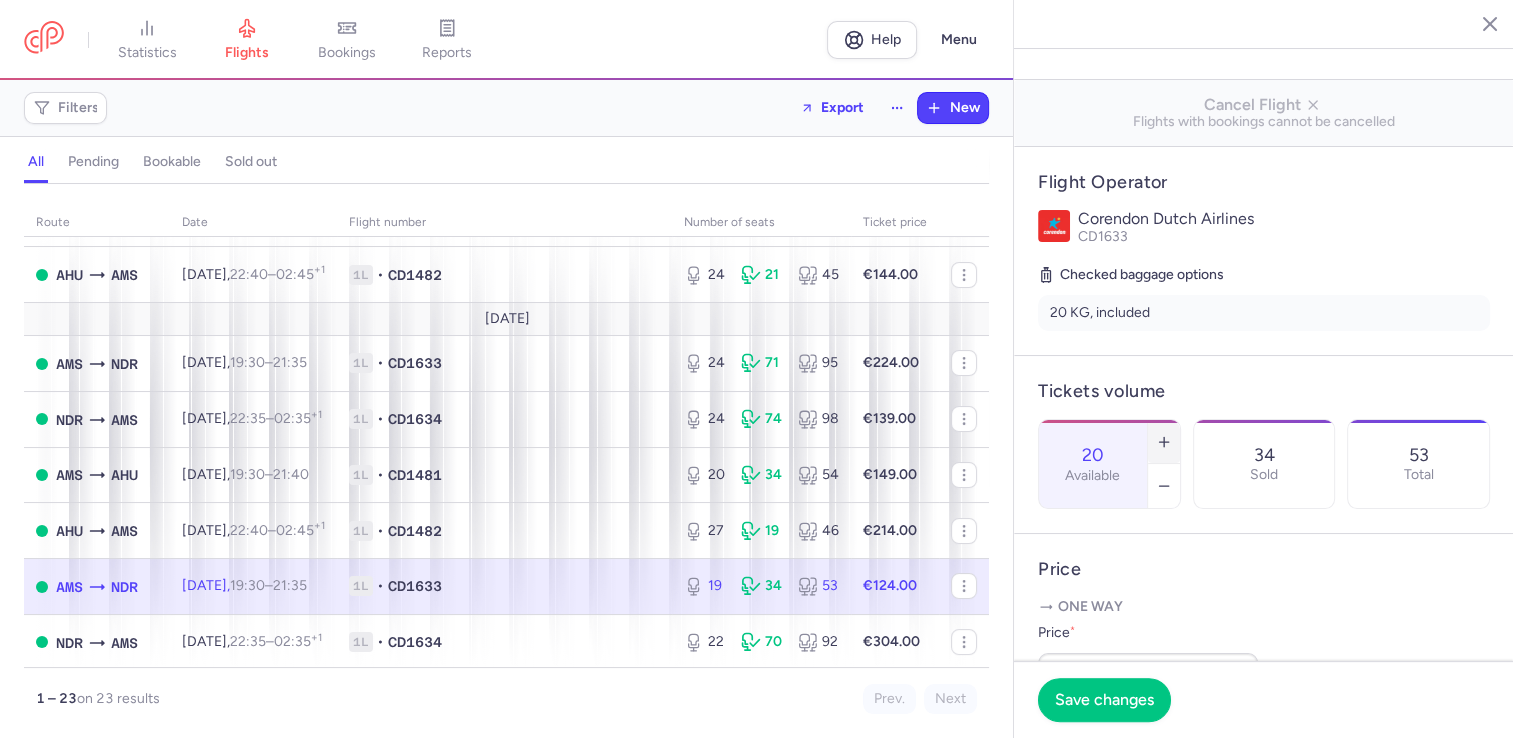 click 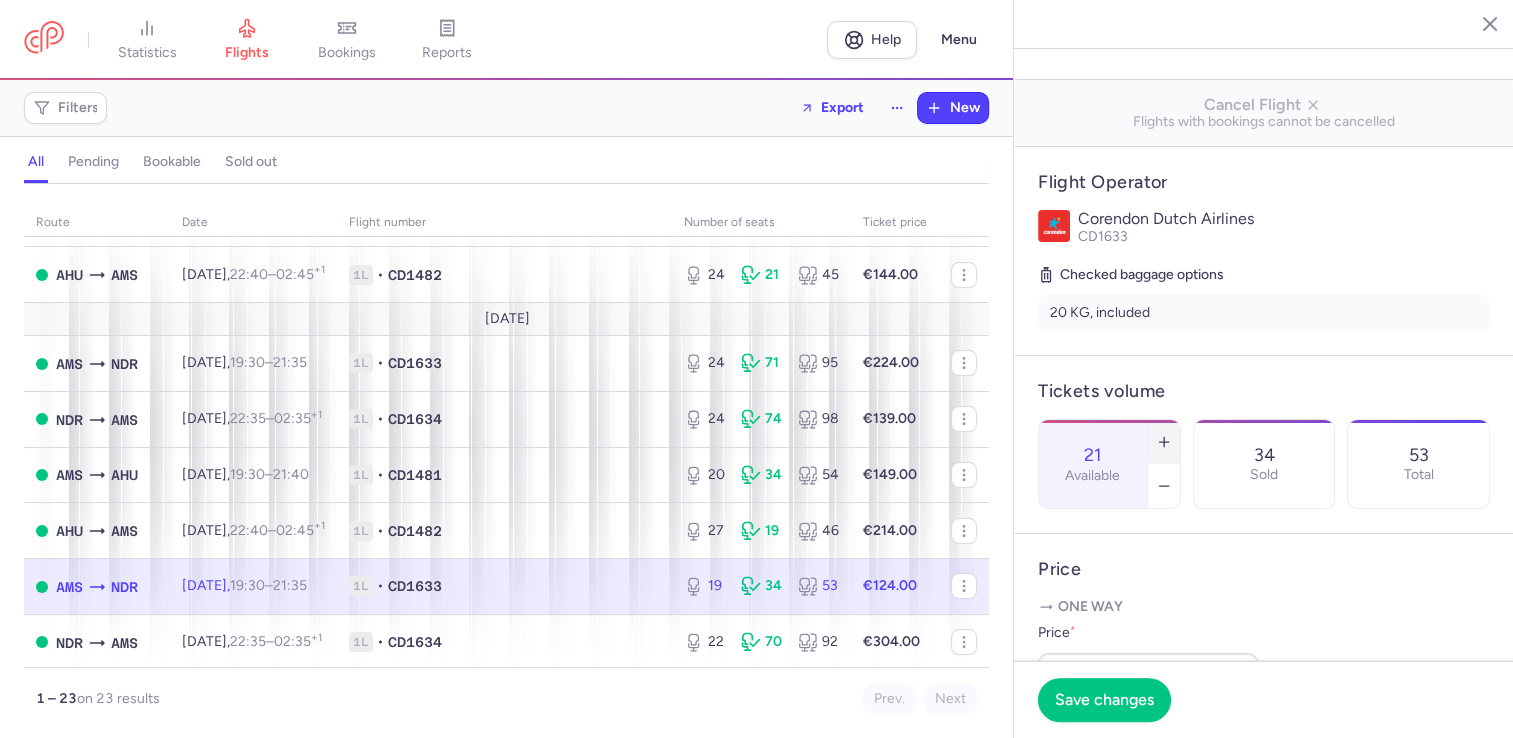 click 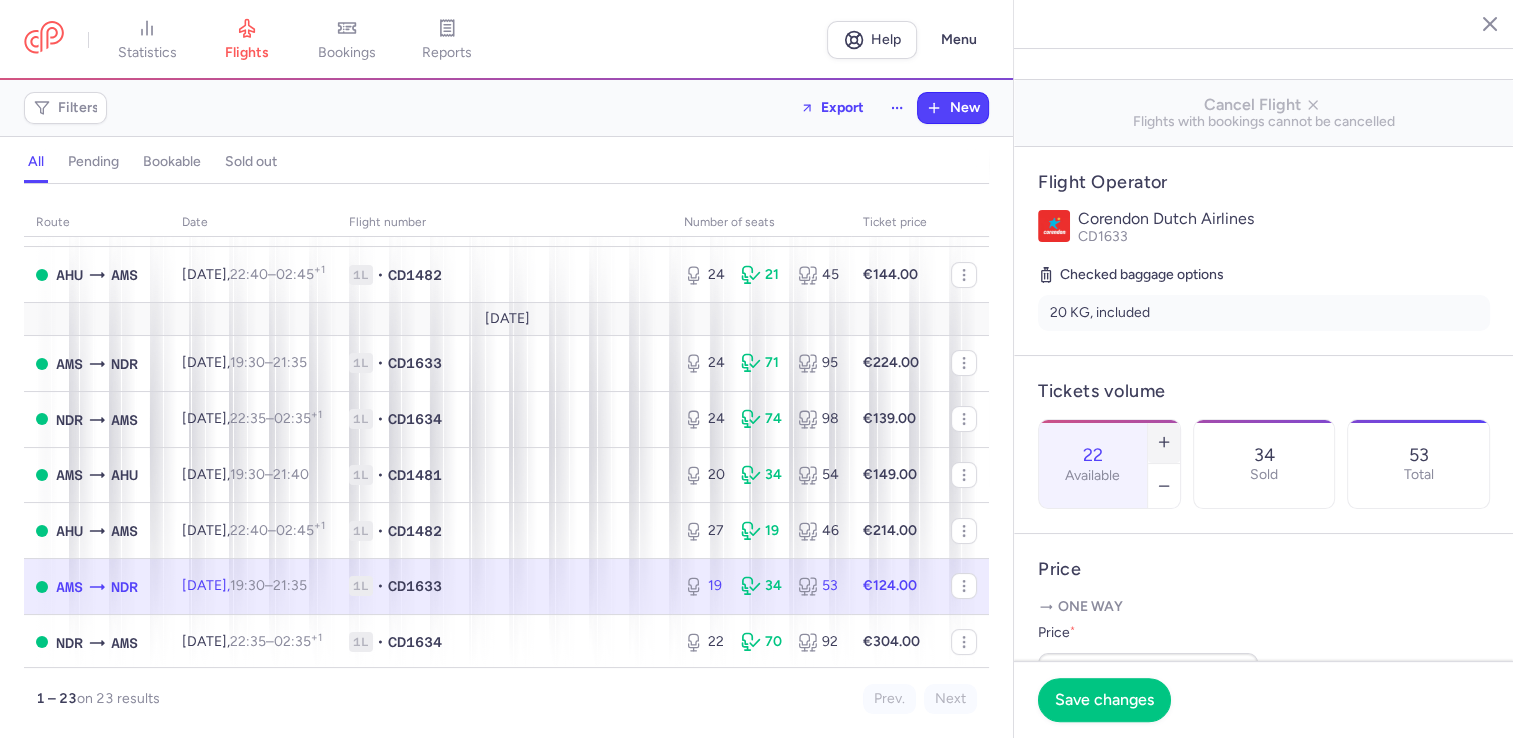 click 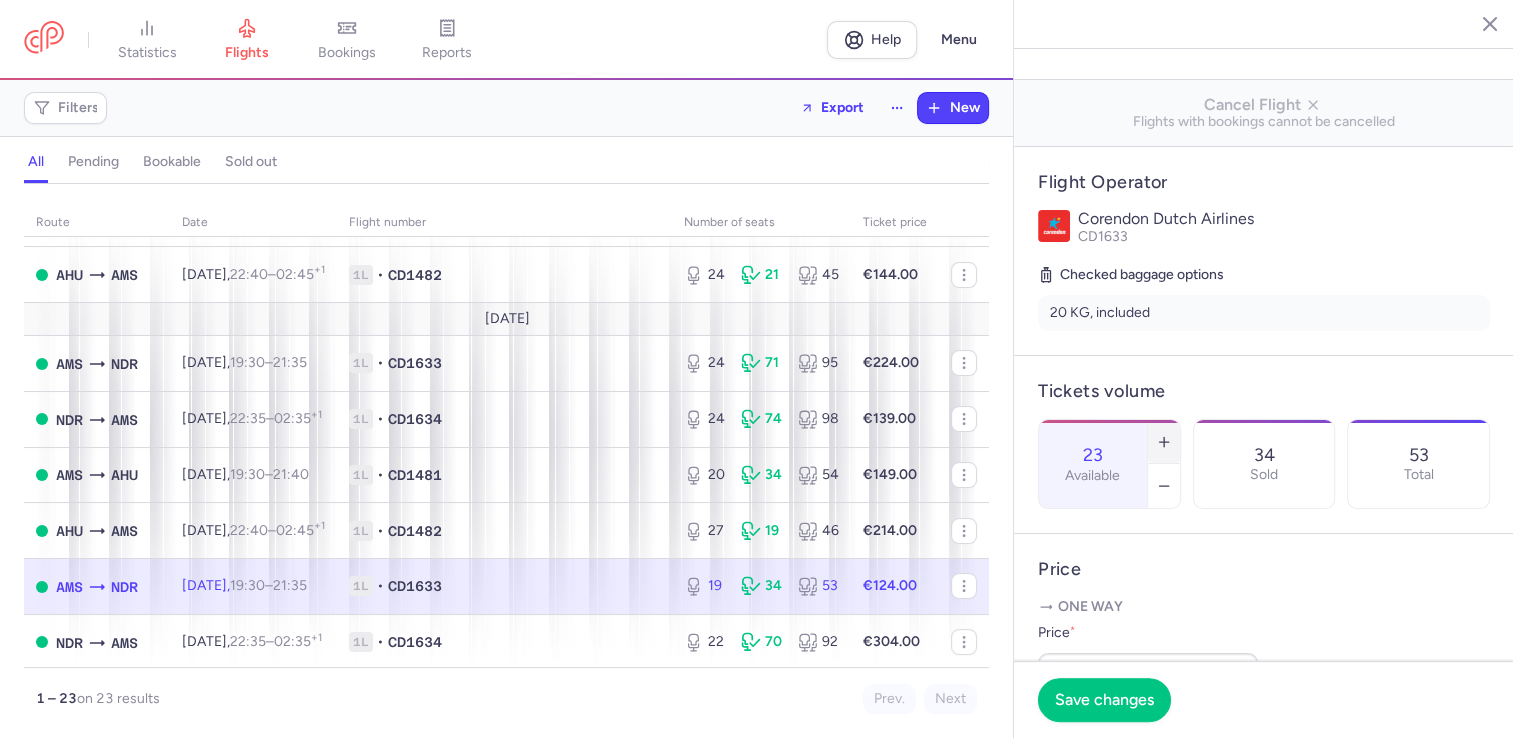 click 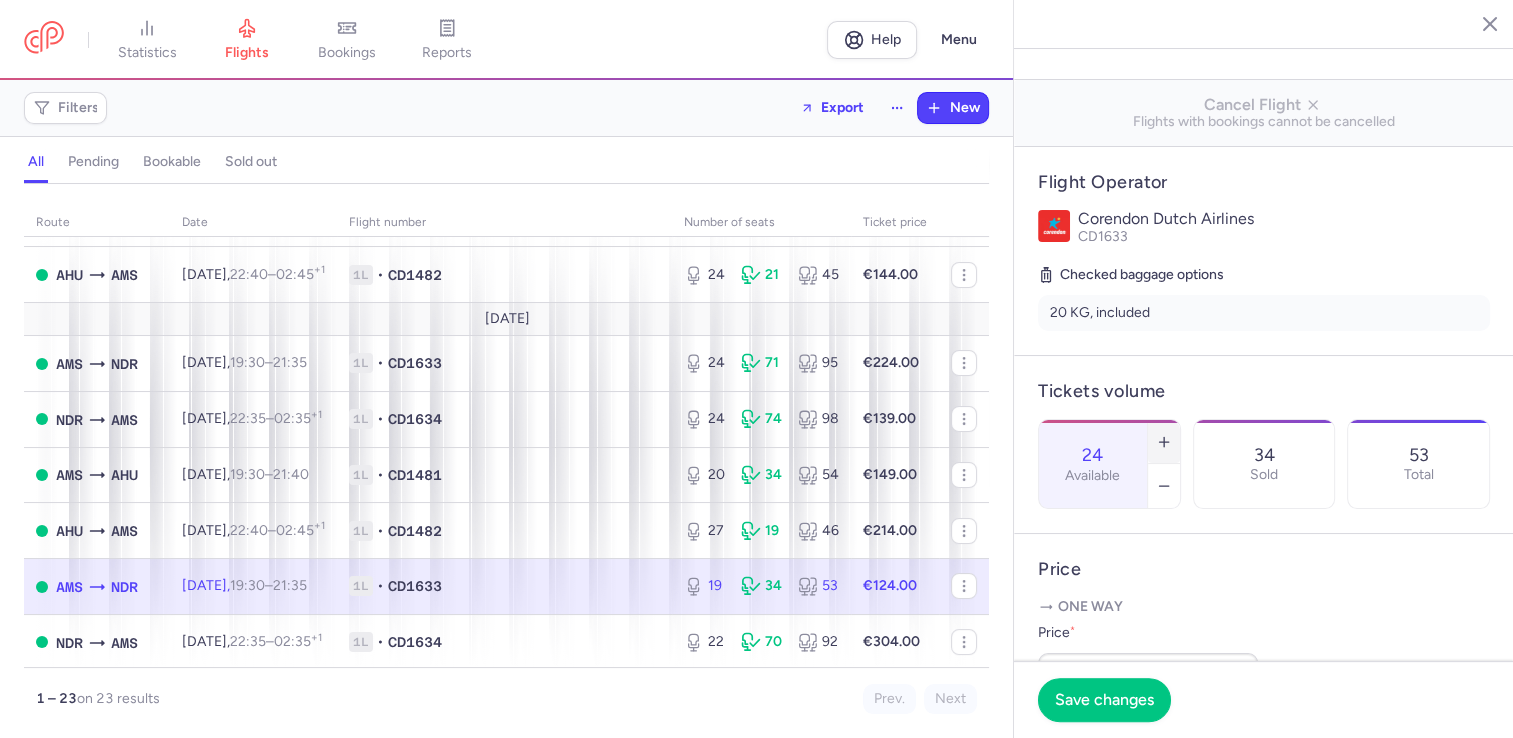 click 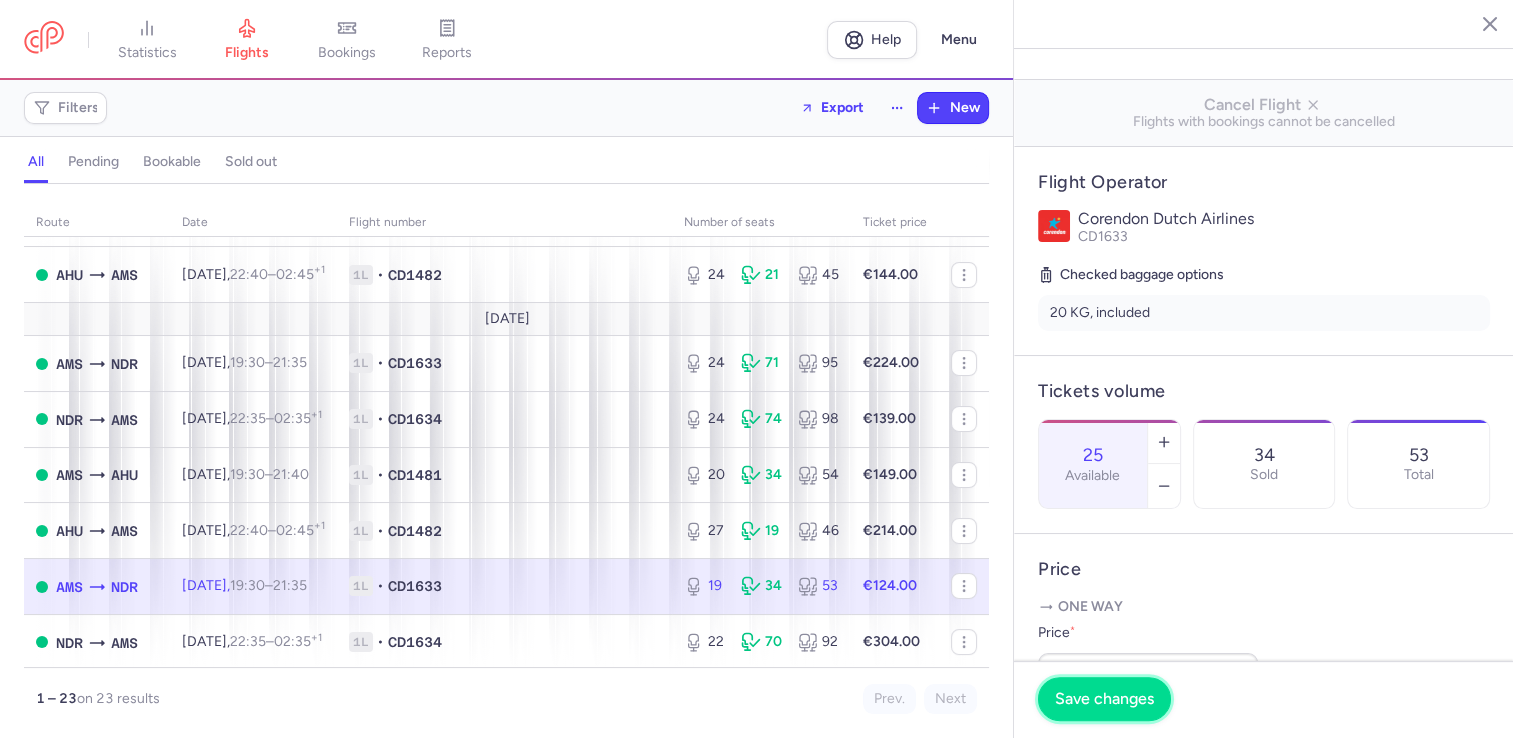 drag, startPoint x: 1129, startPoint y: 714, endPoint x: 1124, endPoint y: 696, distance: 18.681541 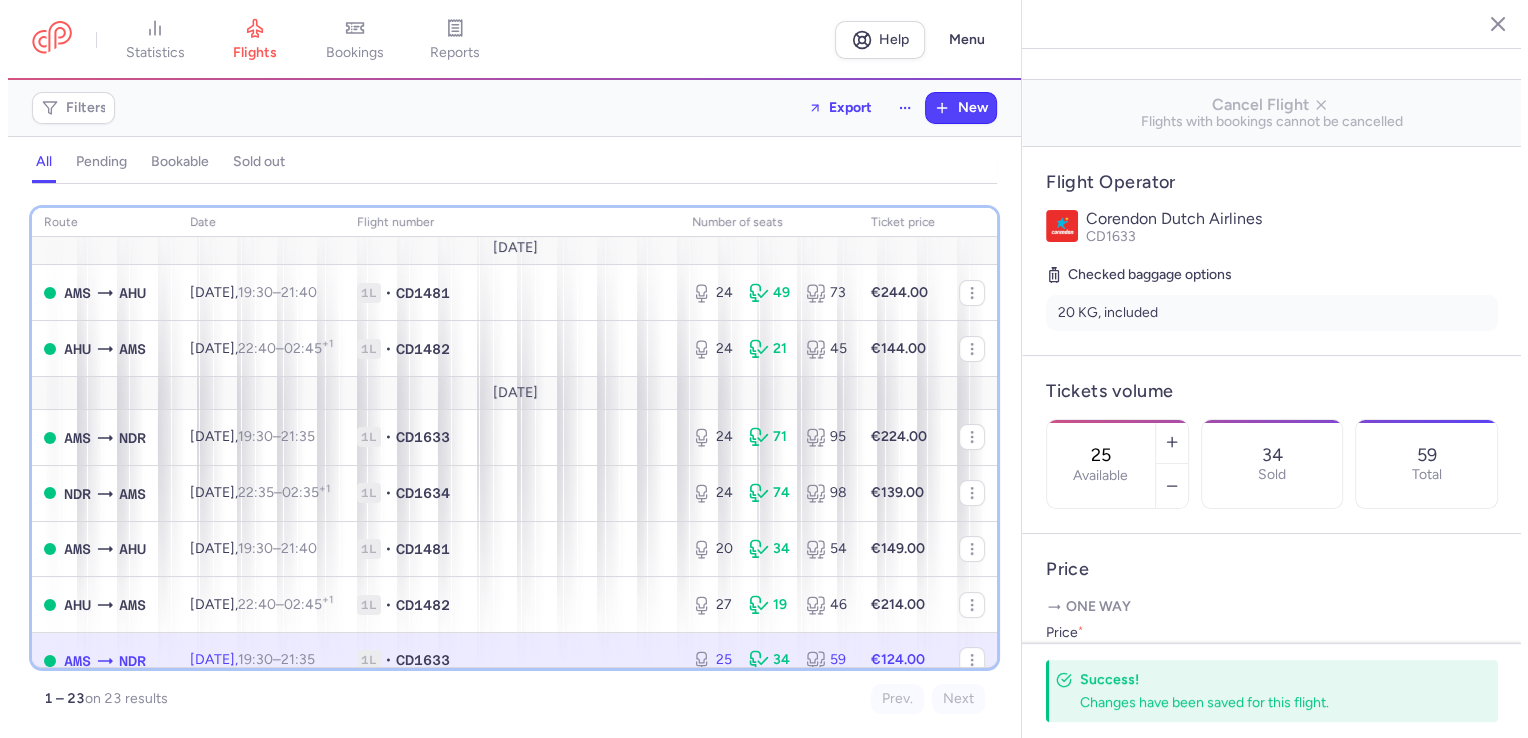scroll, scrollTop: 0, scrollLeft: 0, axis: both 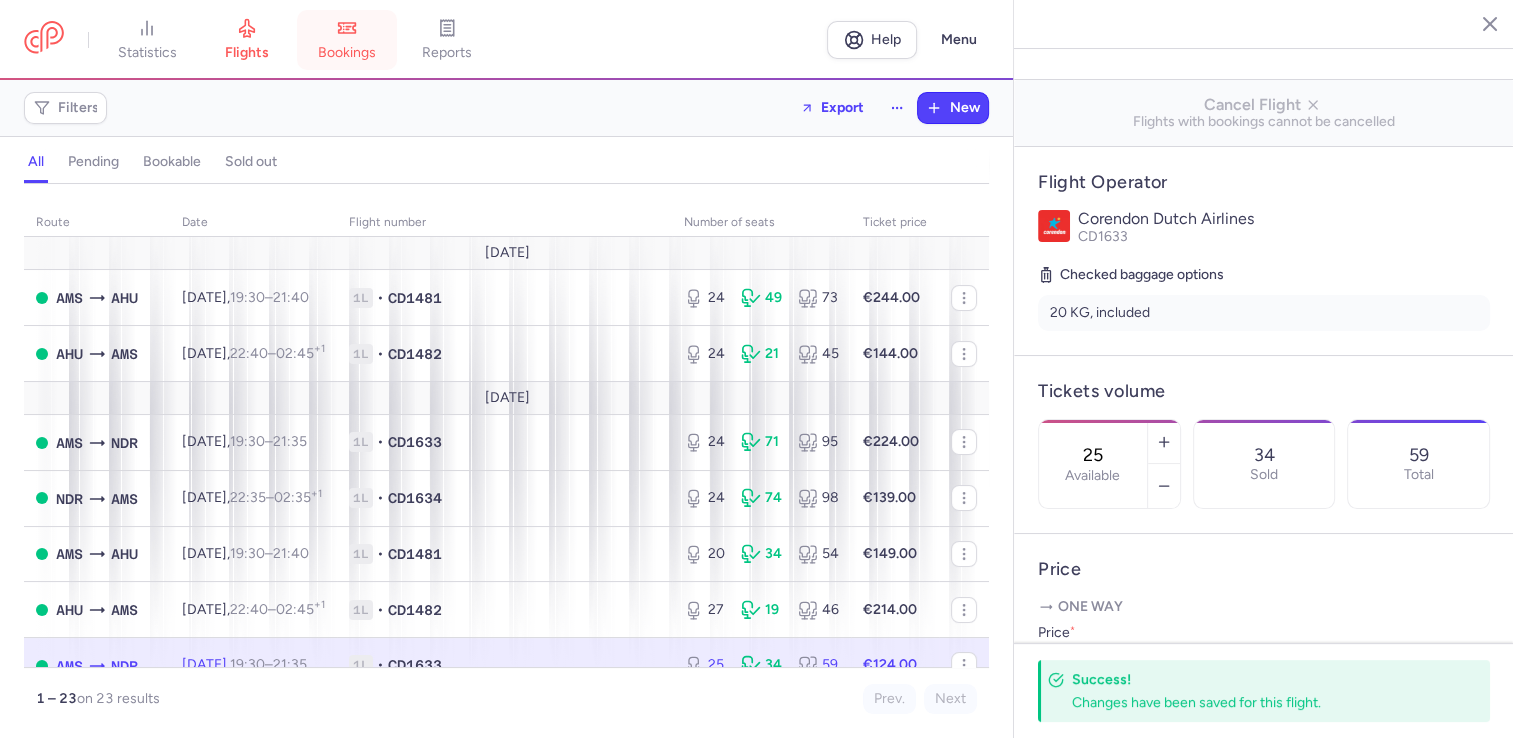 click on "bookings" at bounding box center (347, 53) 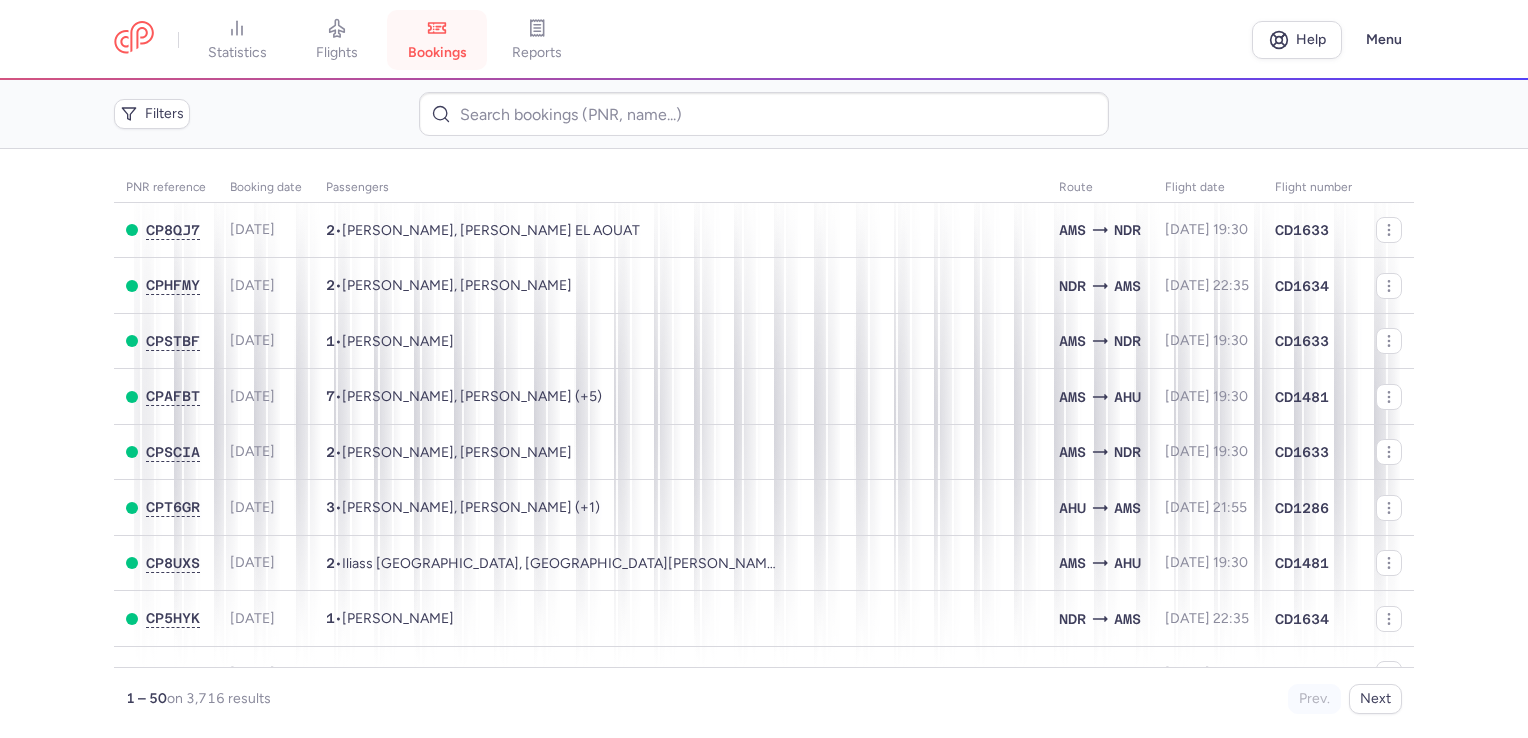 click on "bookings" at bounding box center (437, 53) 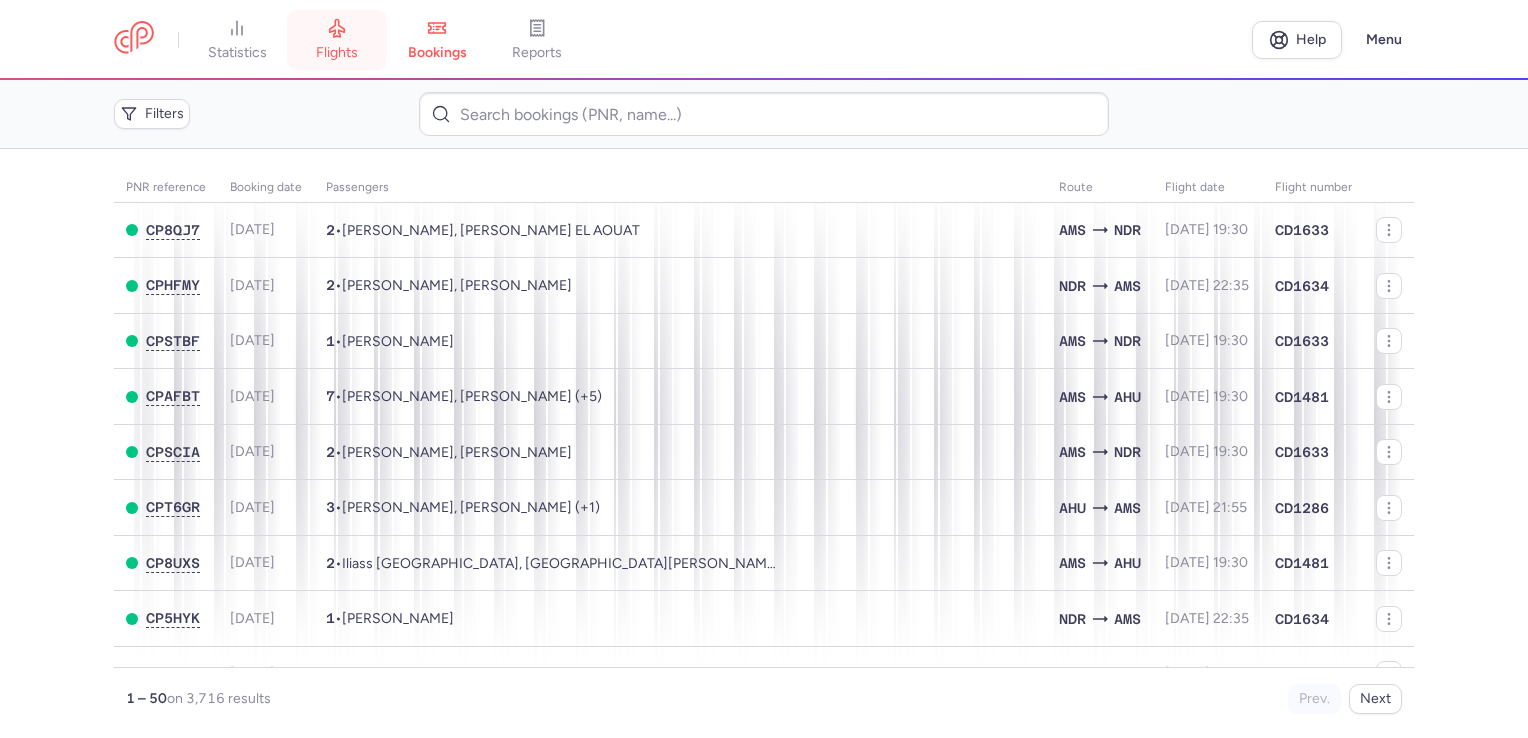click on "flights" at bounding box center [337, 40] 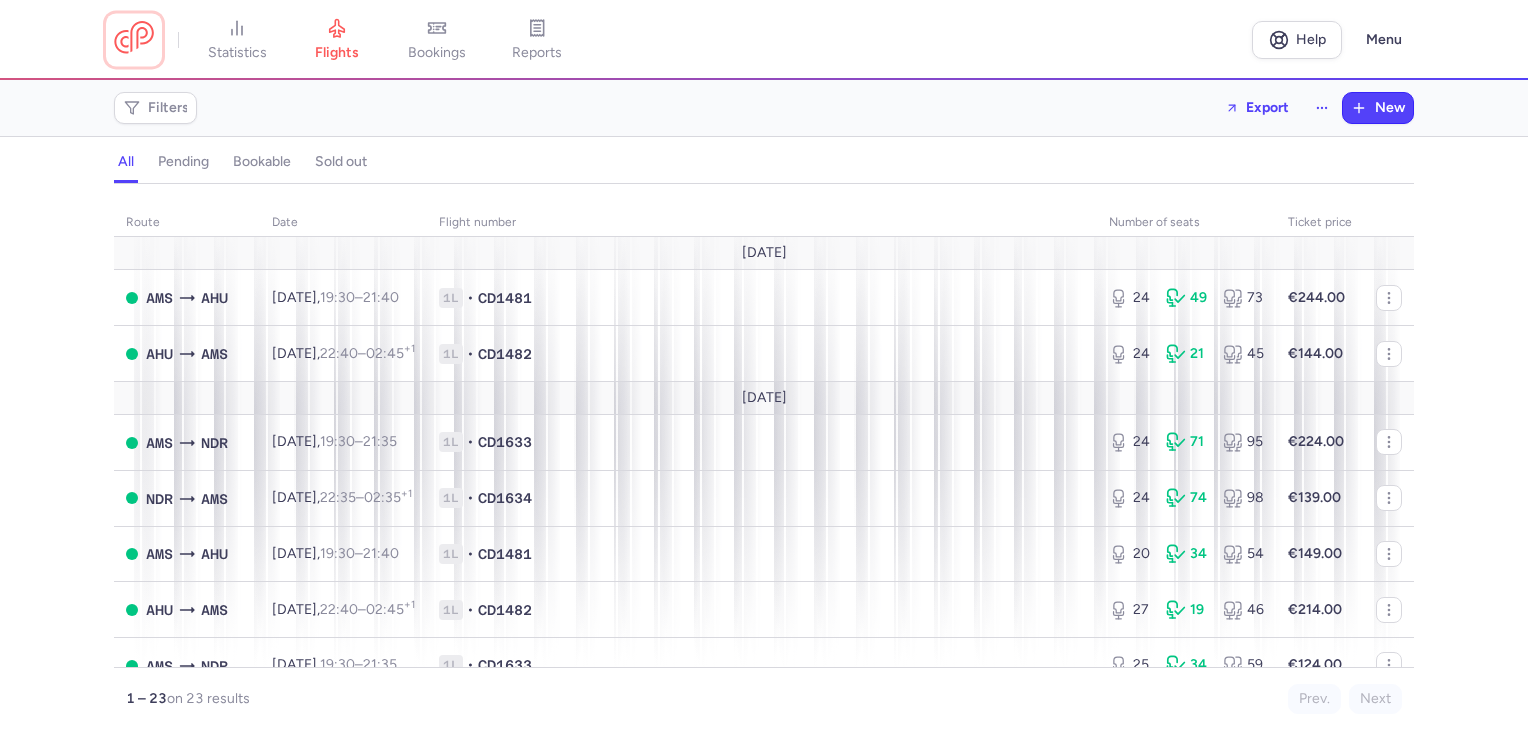 click at bounding box center (134, 39) 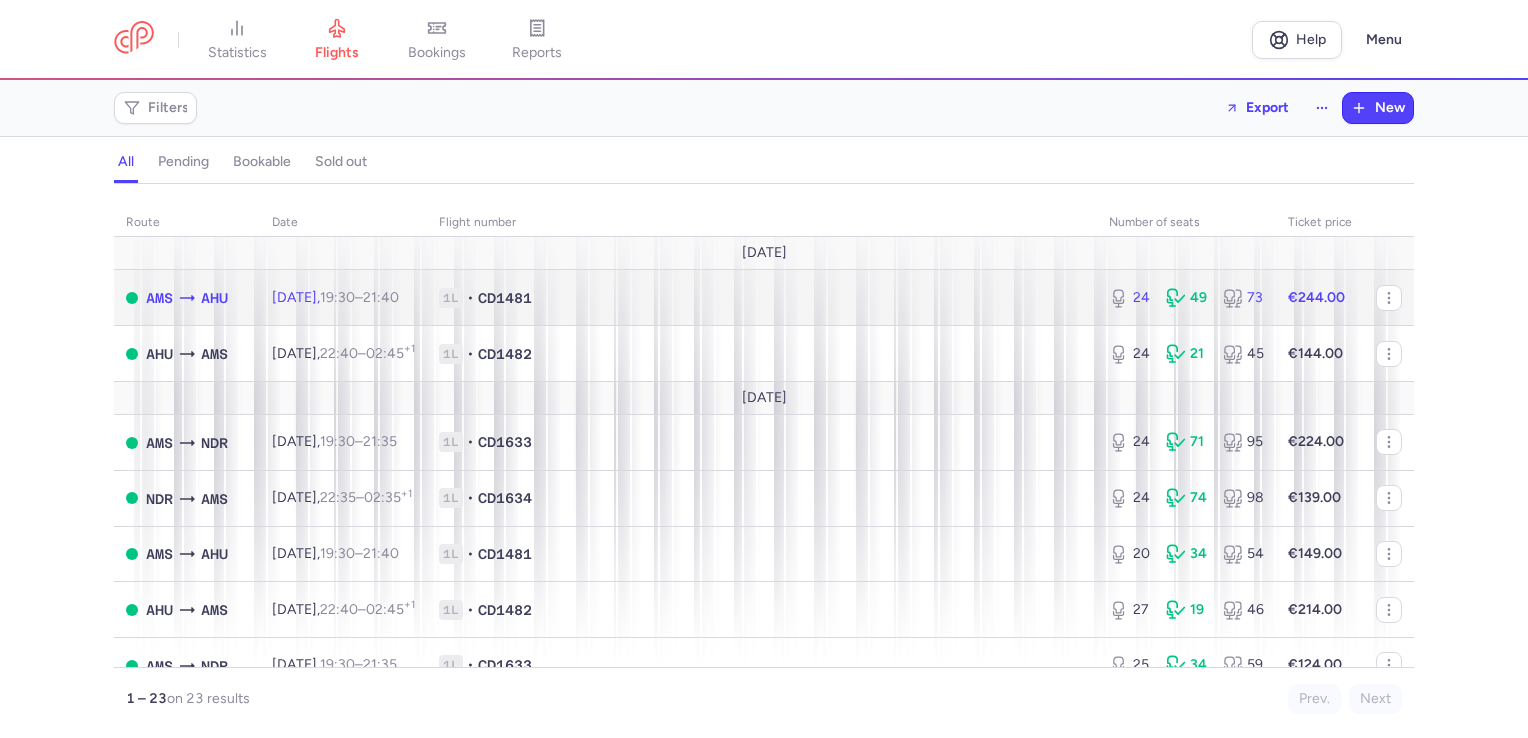 click on "24 49 73" 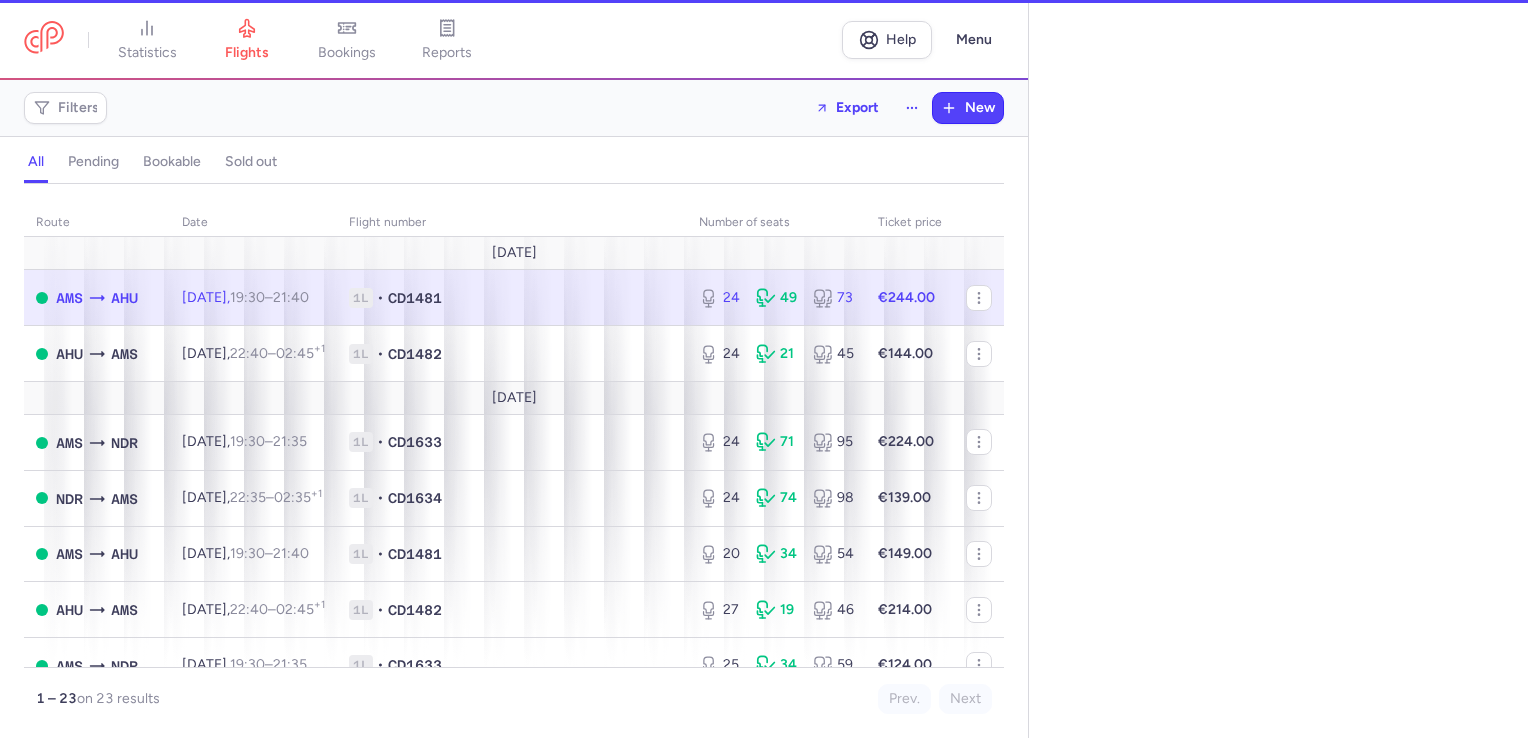 select on "hours" 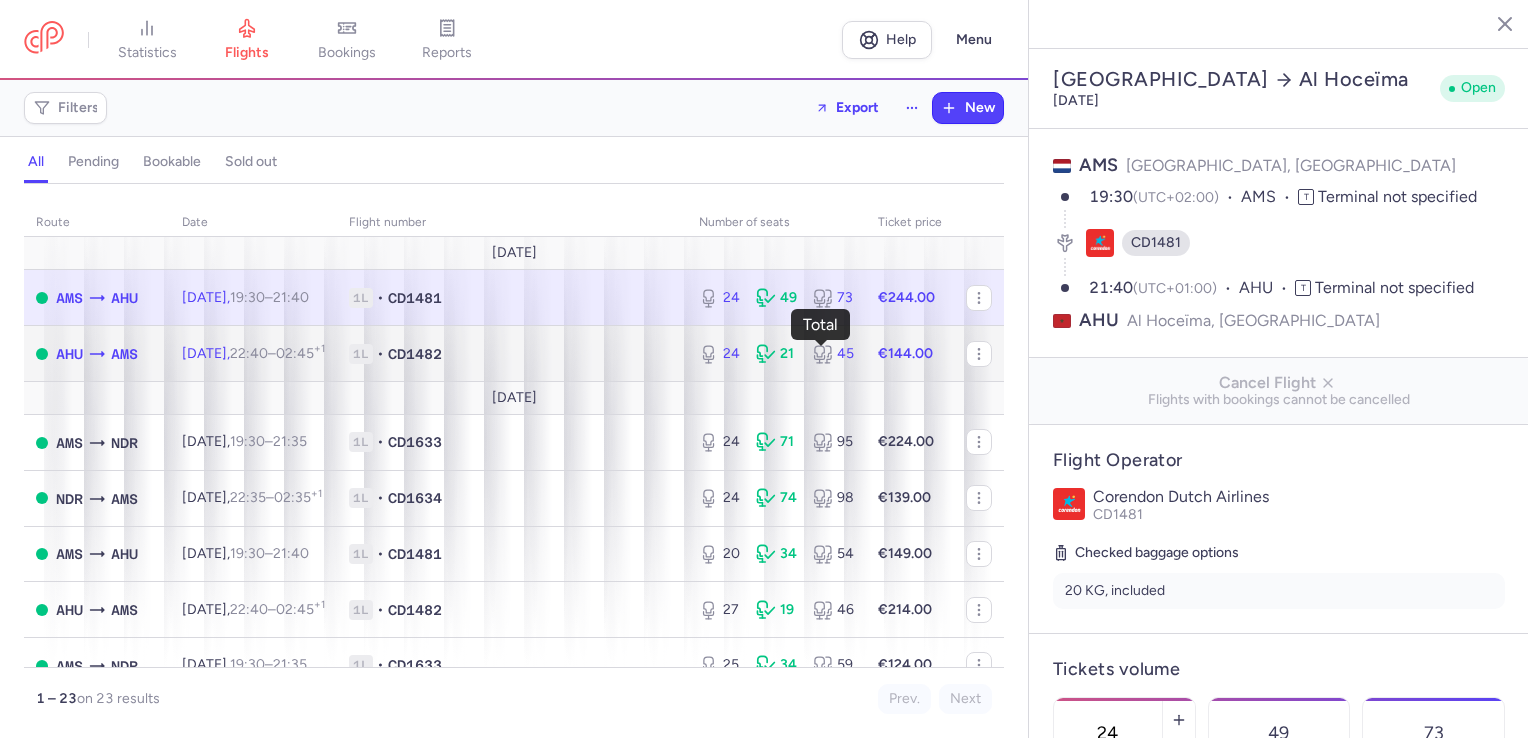 click 